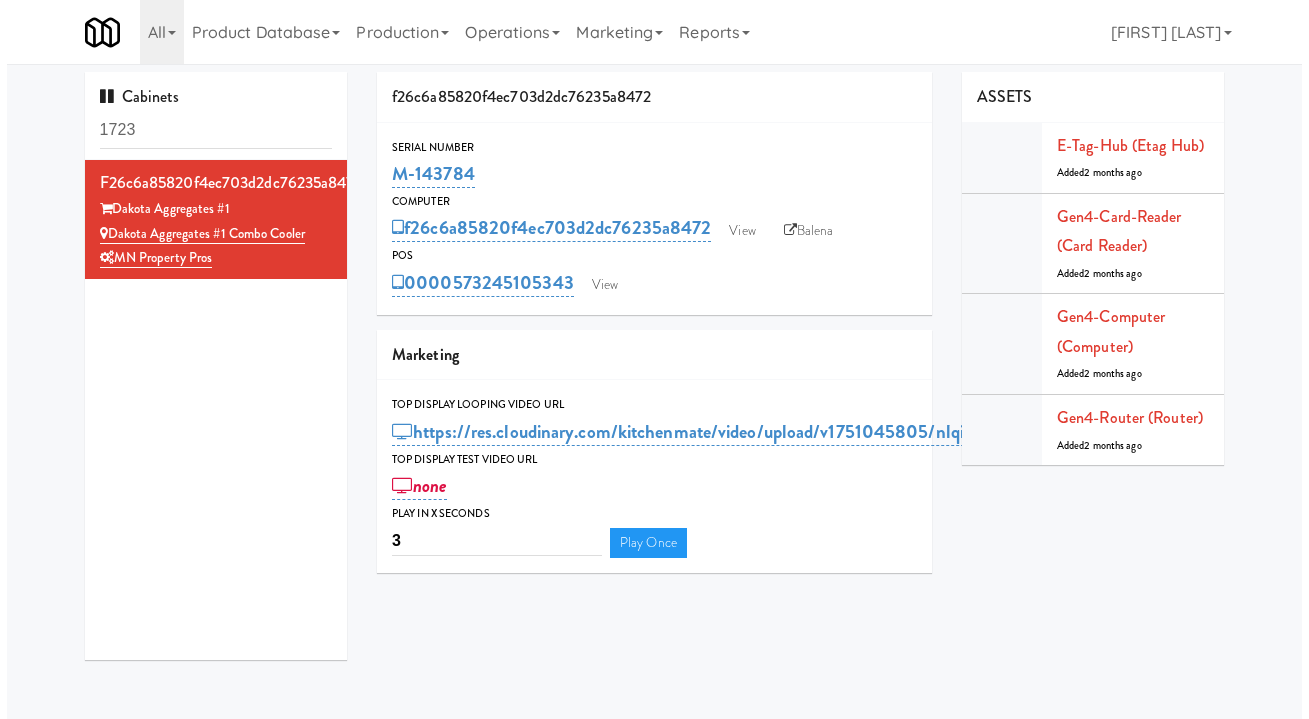 scroll, scrollTop: 0, scrollLeft: 0, axis: both 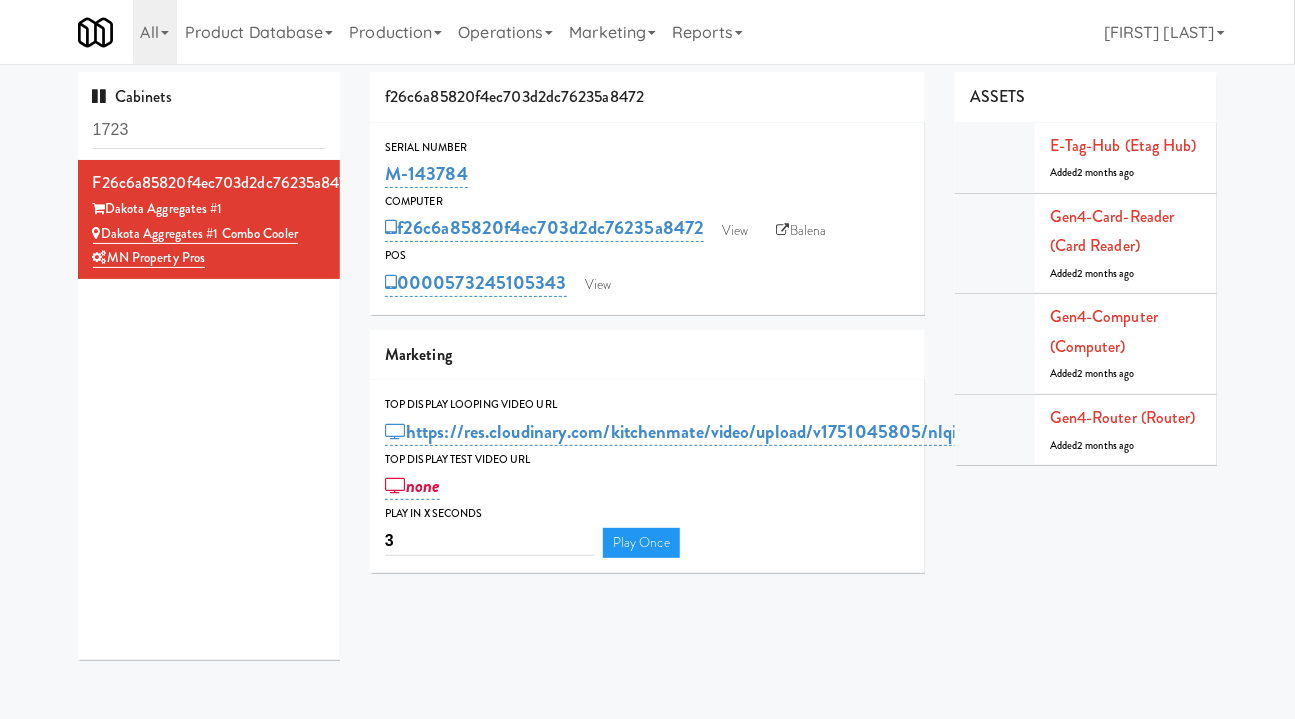drag, startPoint x: 571, startPoint y: 305, endPoint x: 451, endPoint y: 305, distance: 120 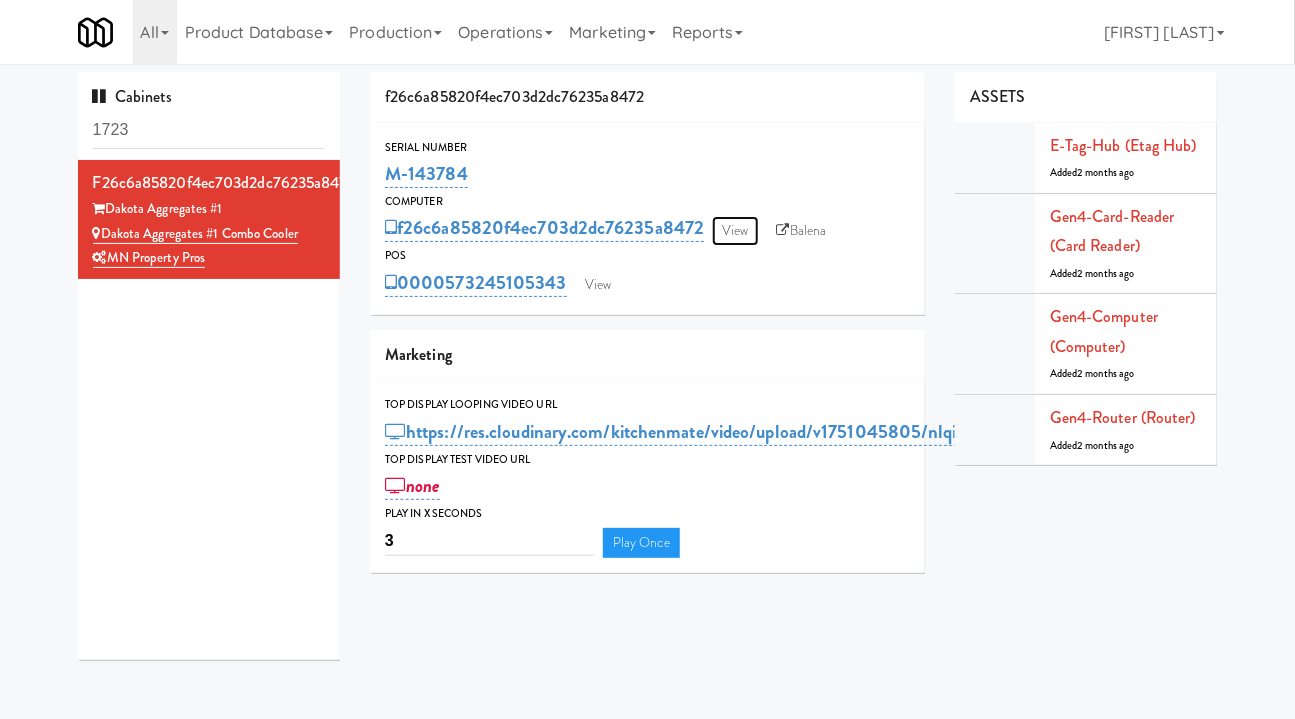 click on "View" at bounding box center (735, 231) 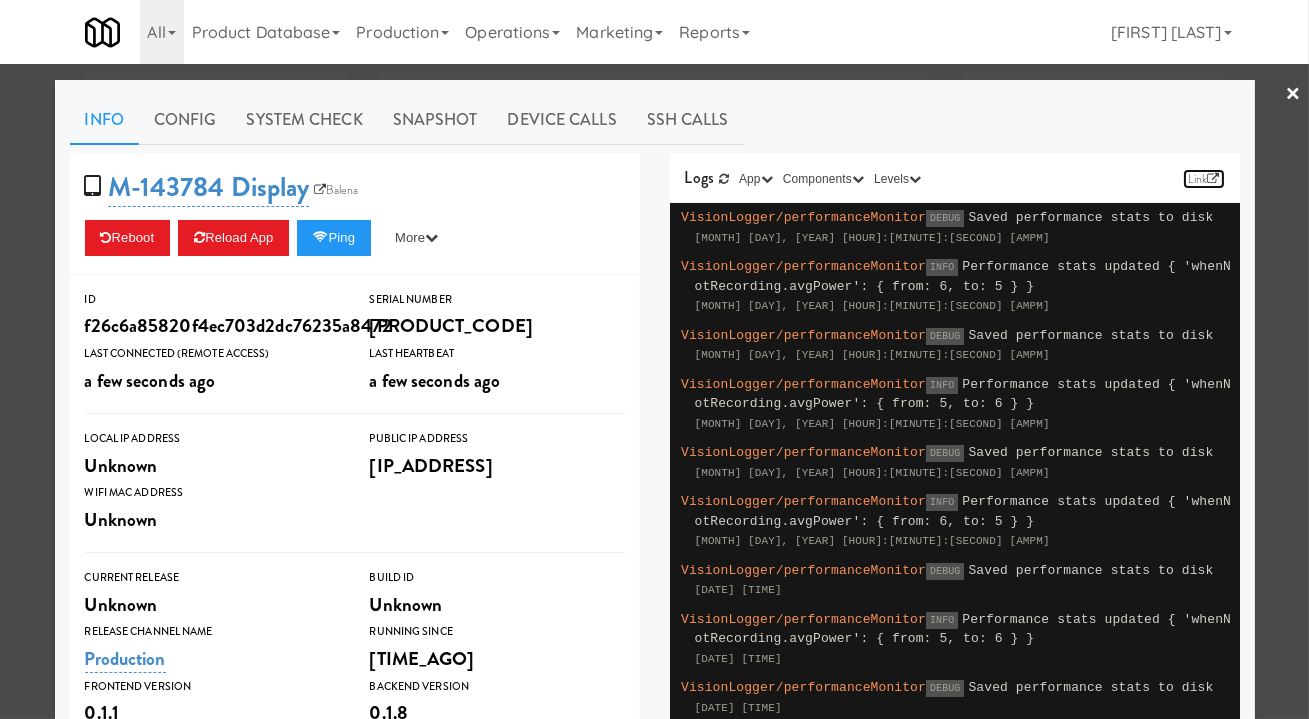 click on "Link" at bounding box center (1204, 179) 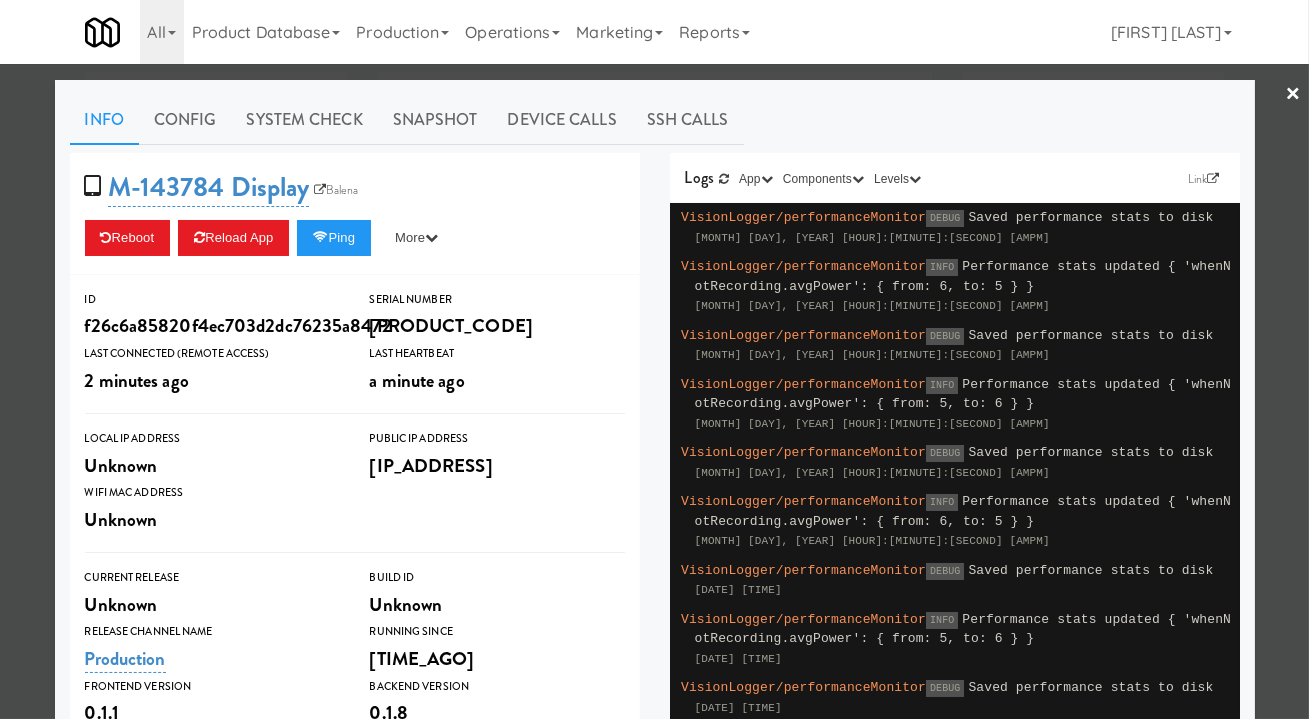 click on "System Check" at bounding box center (305, 120) 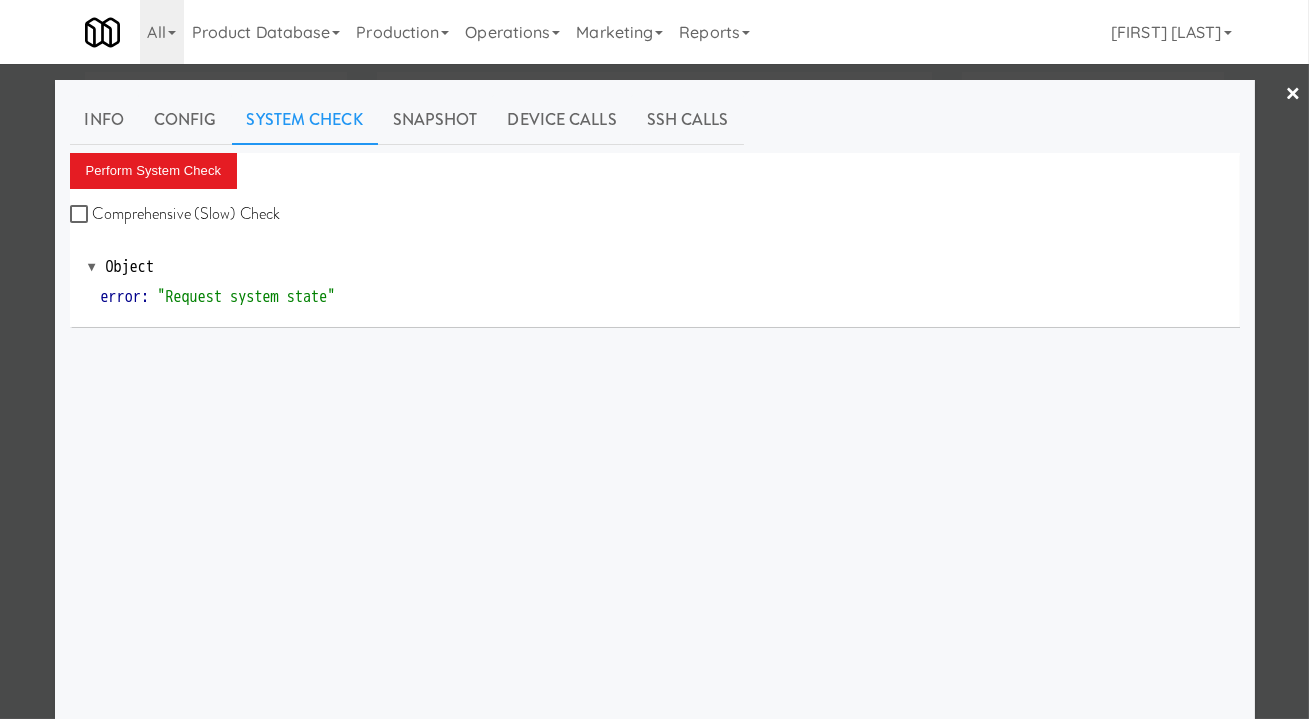 click on "Comprehensive (Slow) Check" at bounding box center [175, 214] 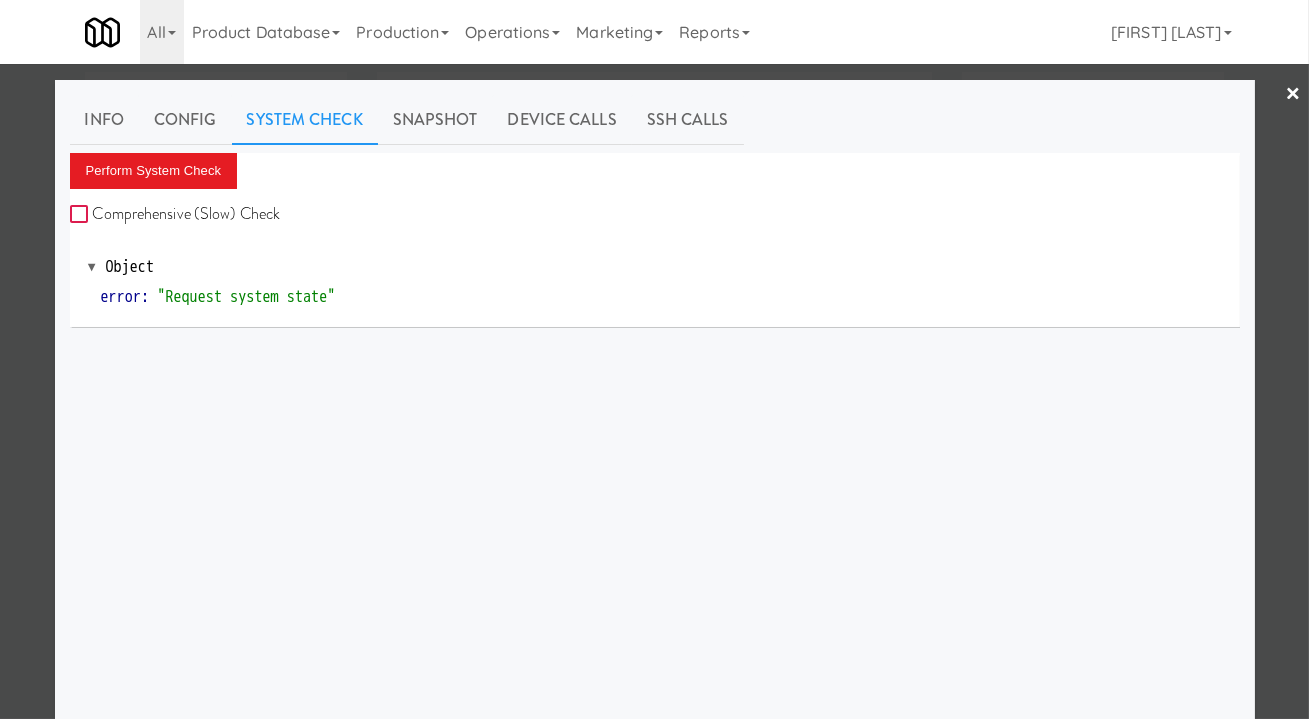click on "Comprehensive (Slow) Check" at bounding box center [81, 215] 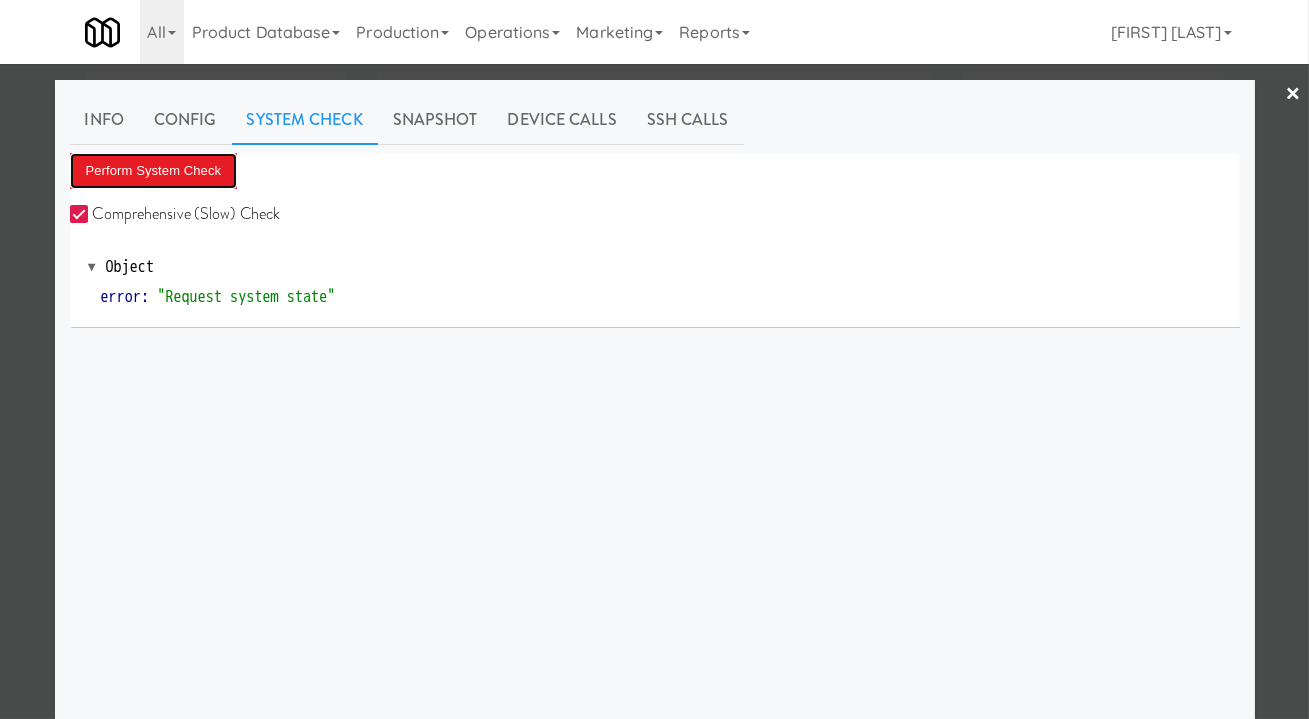 click on "Perform System Check" at bounding box center (154, 171) 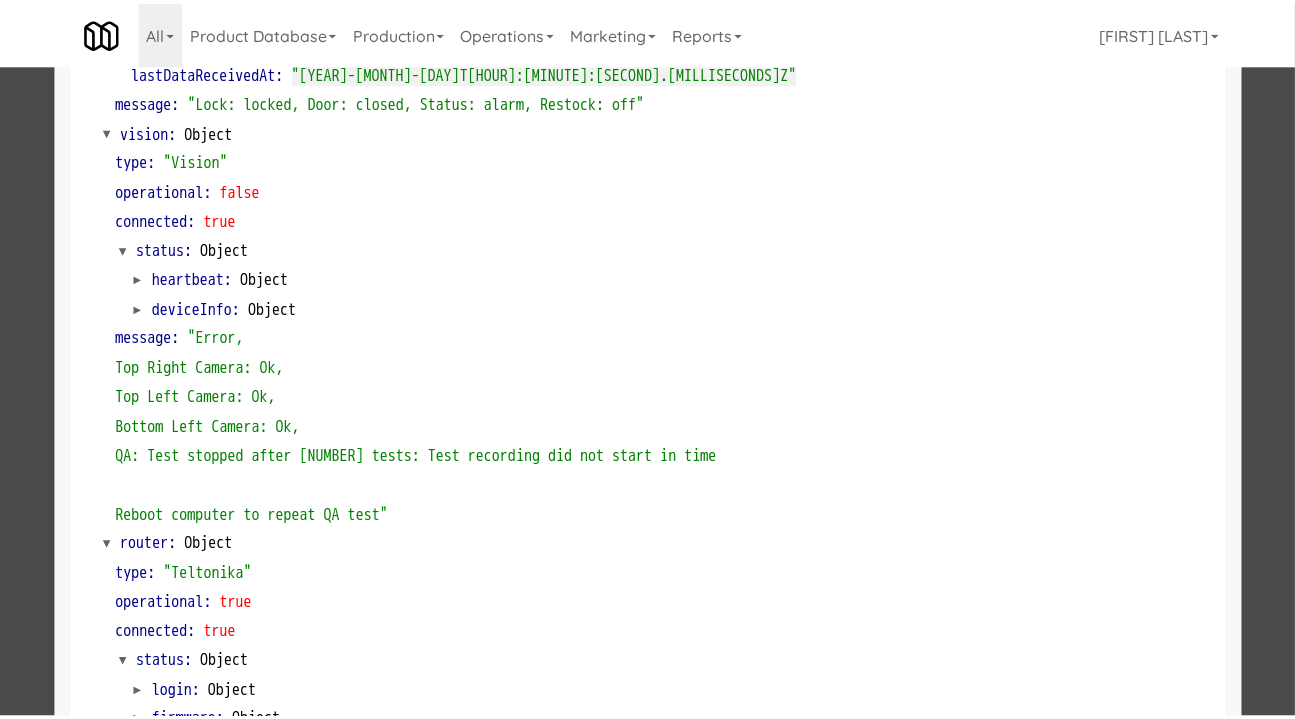 scroll, scrollTop: 727, scrollLeft: 0, axis: vertical 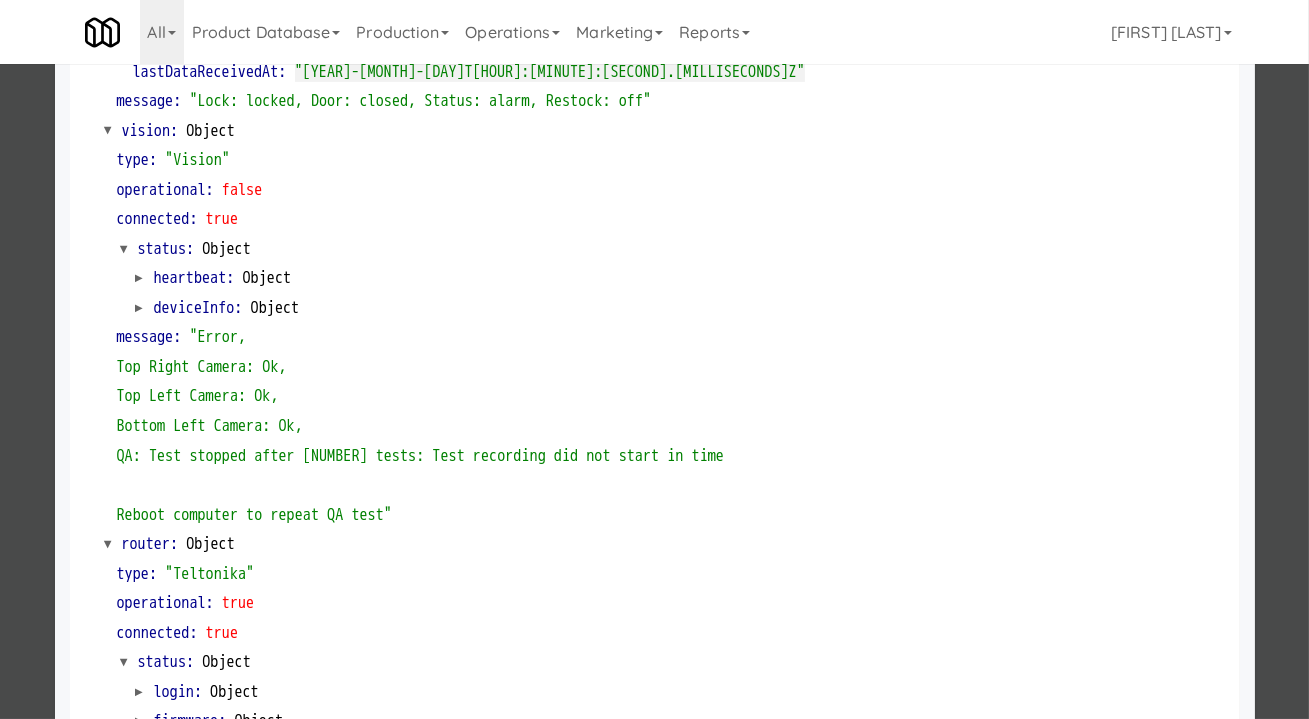 click at bounding box center (654, 359) 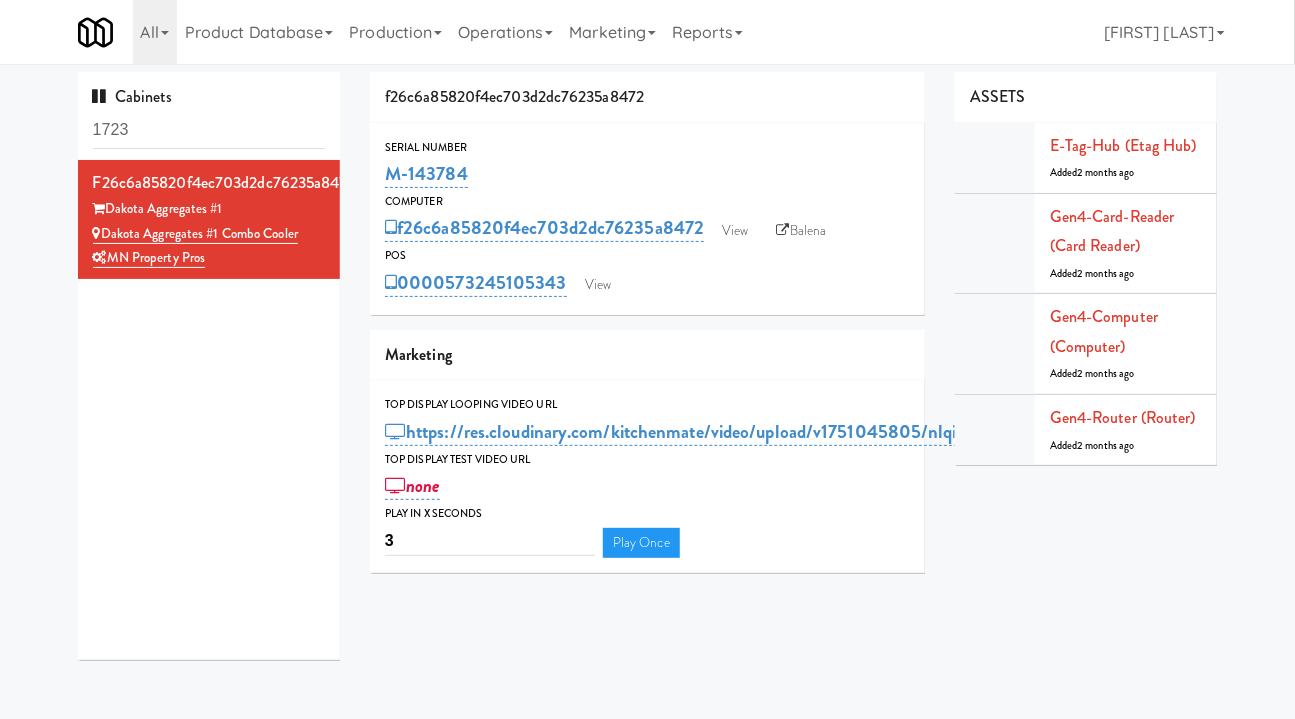 click on "Balena" at bounding box center [802, 231] 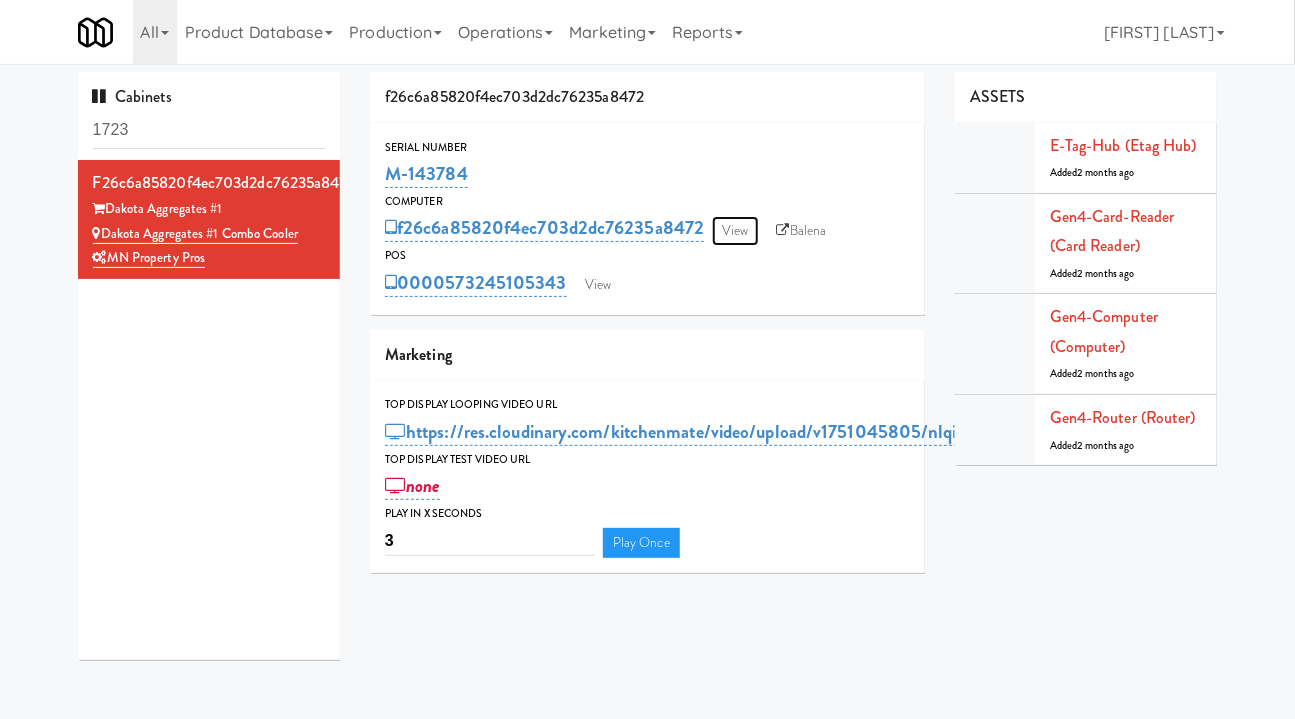 click on "View" at bounding box center (735, 231) 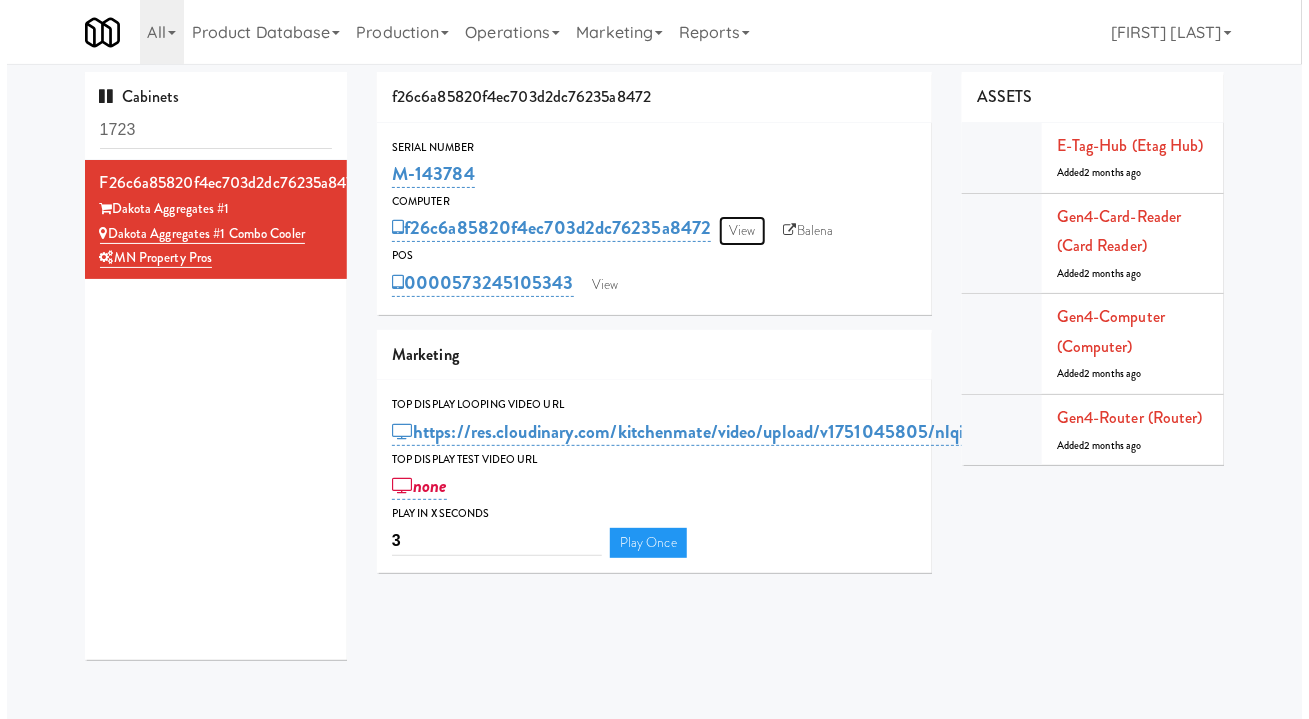 scroll, scrollTop: 0, scrollLeft: 0, axis: both 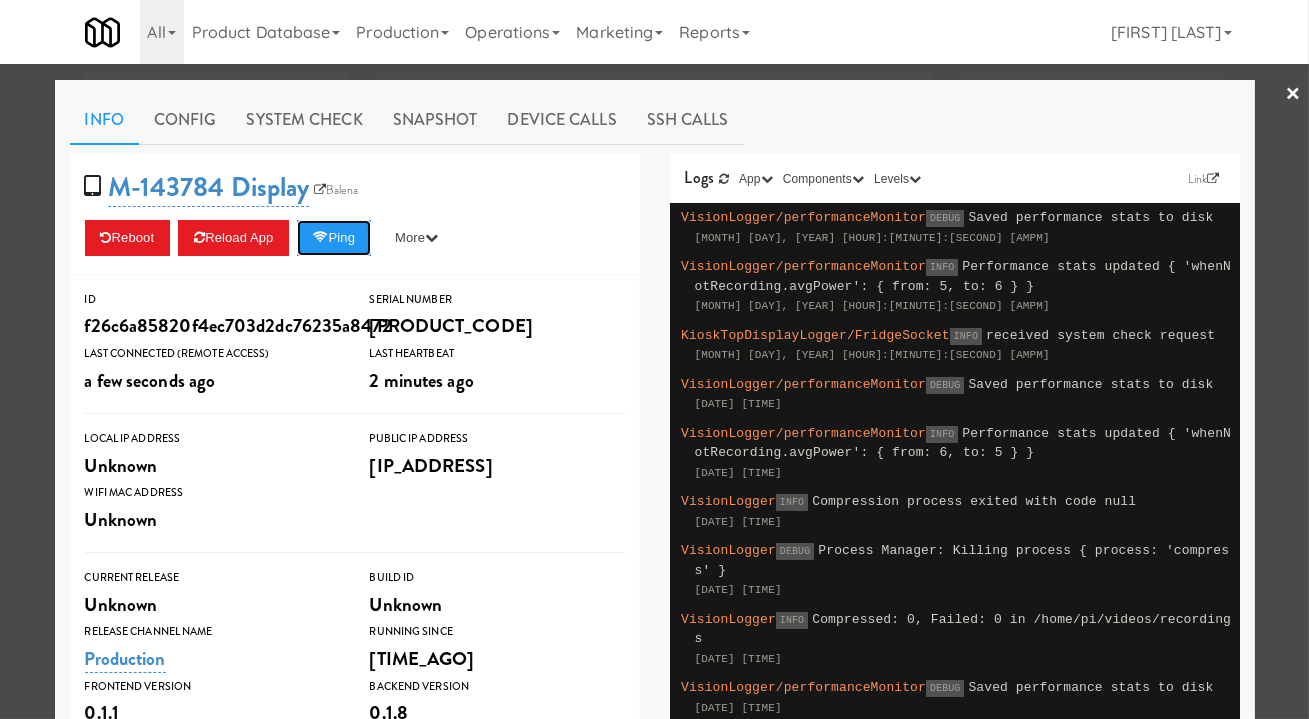 click on "Ping" at bounding box center [334, 238] 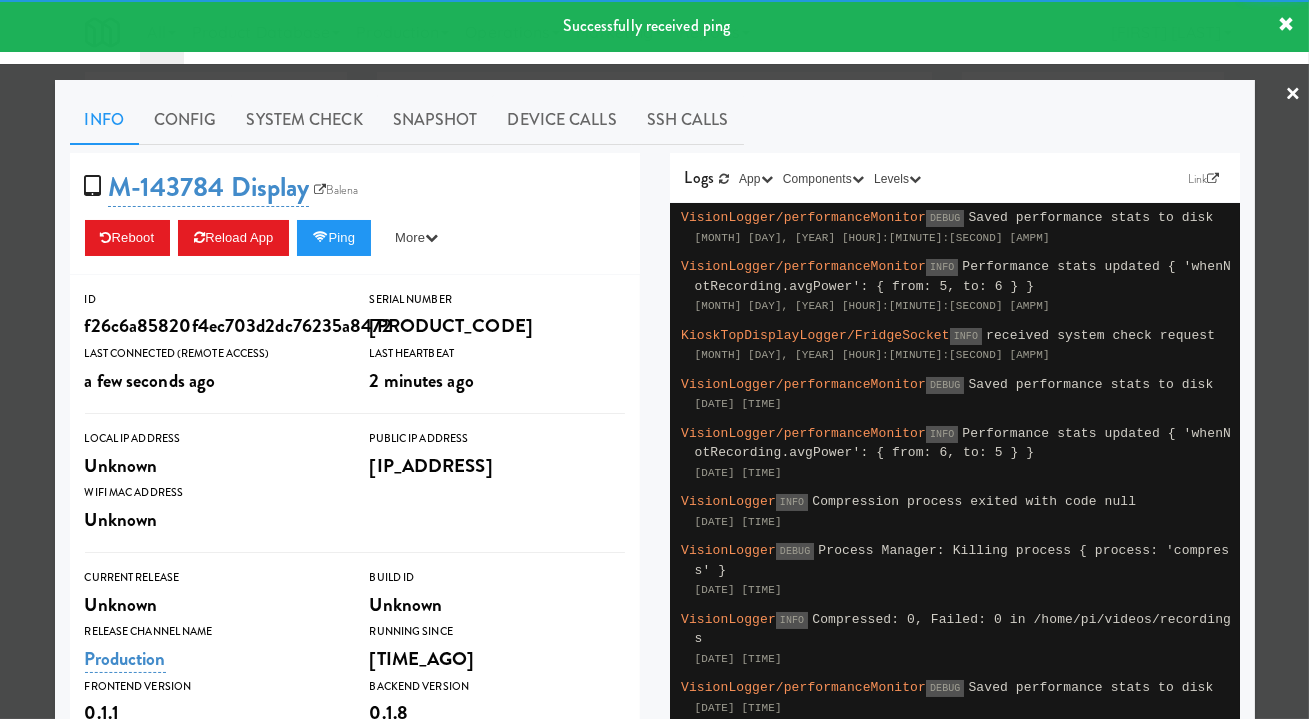 click on "System Check" at bounding box center (305, 120) 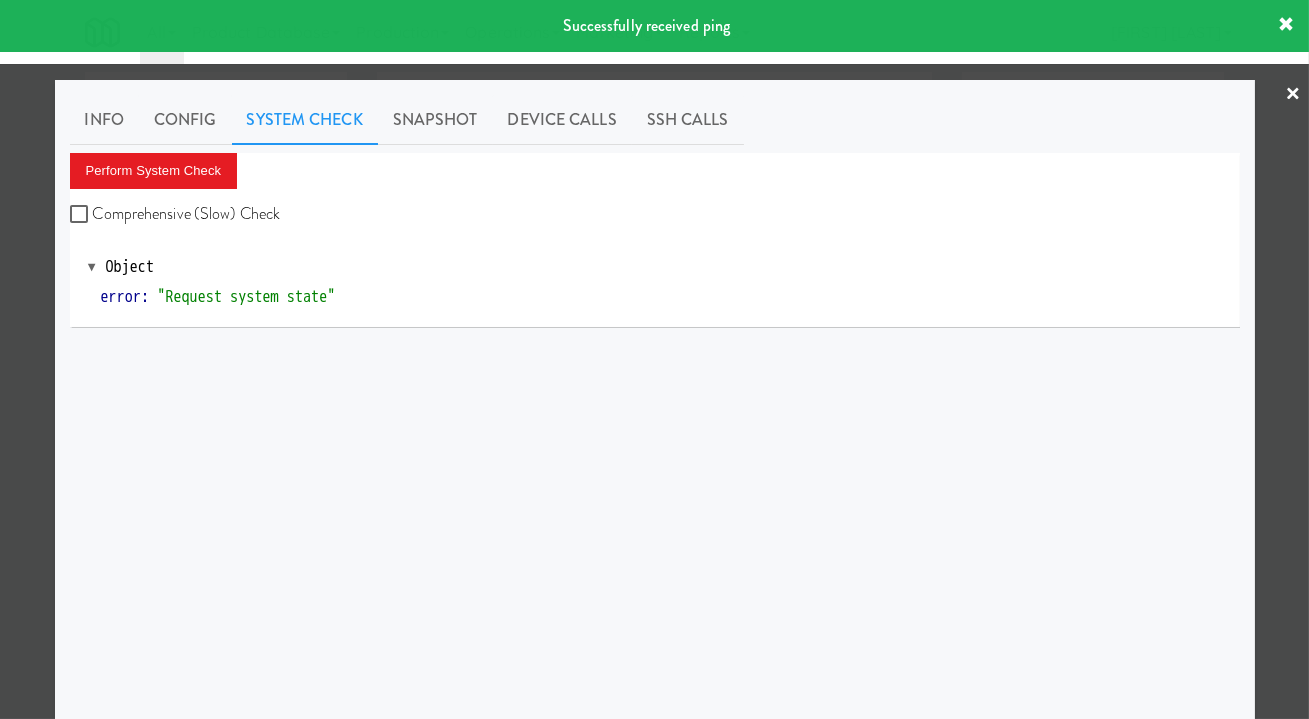 click on "Comprehensive (Slow) Check" at bounding box center (175, 214) 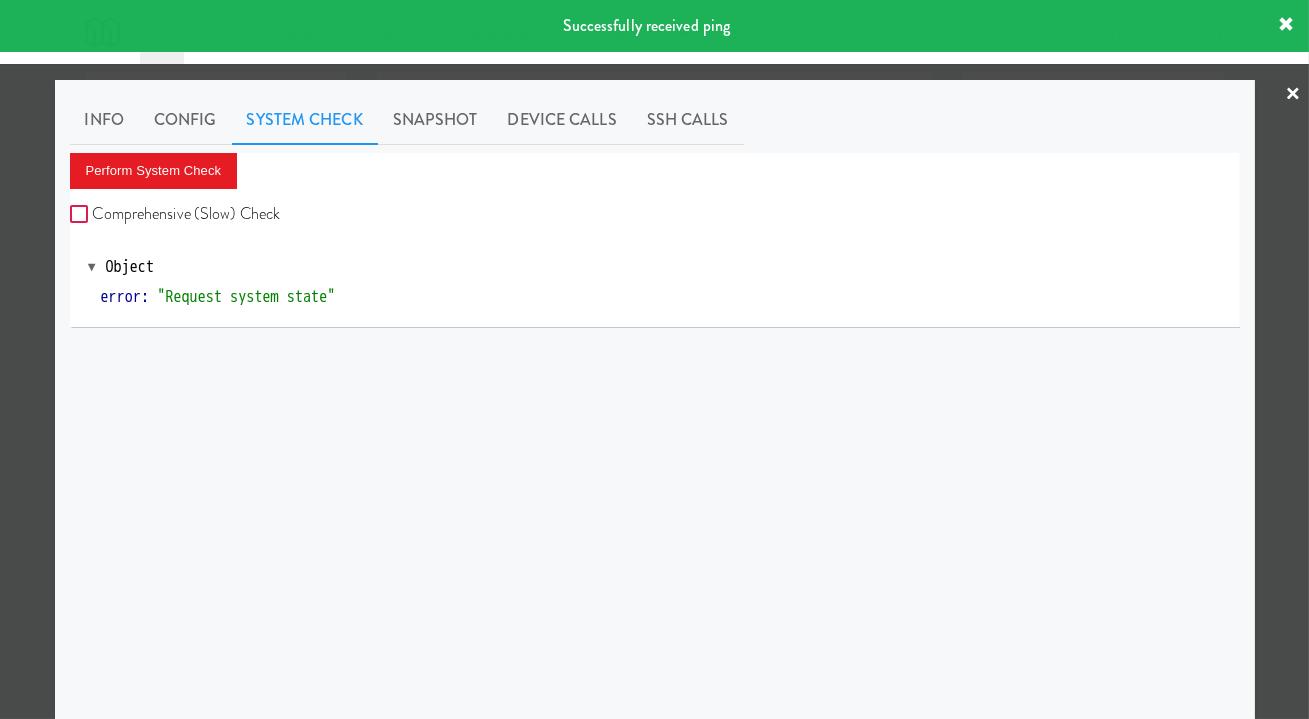 click on "Comprehensive (Slow) Check" at bounding box center (81, 215) 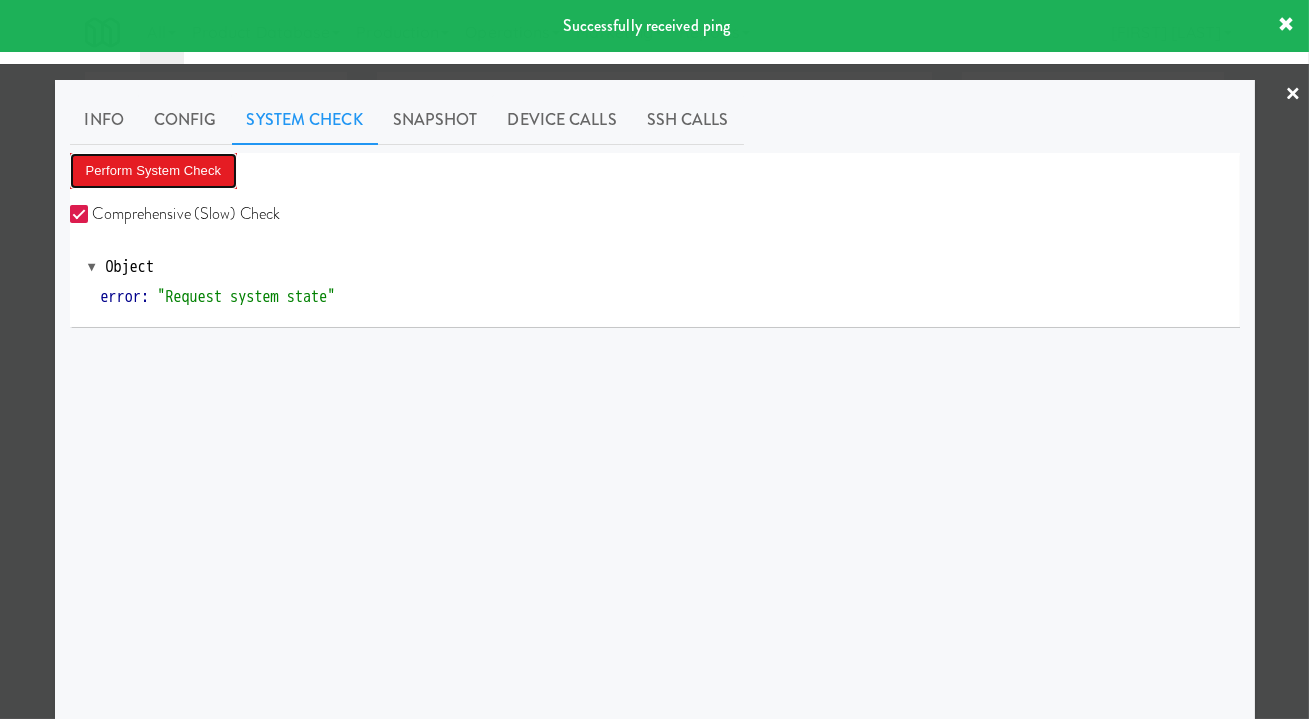 click on "Perform System Check" at bounding box center (154, 171) 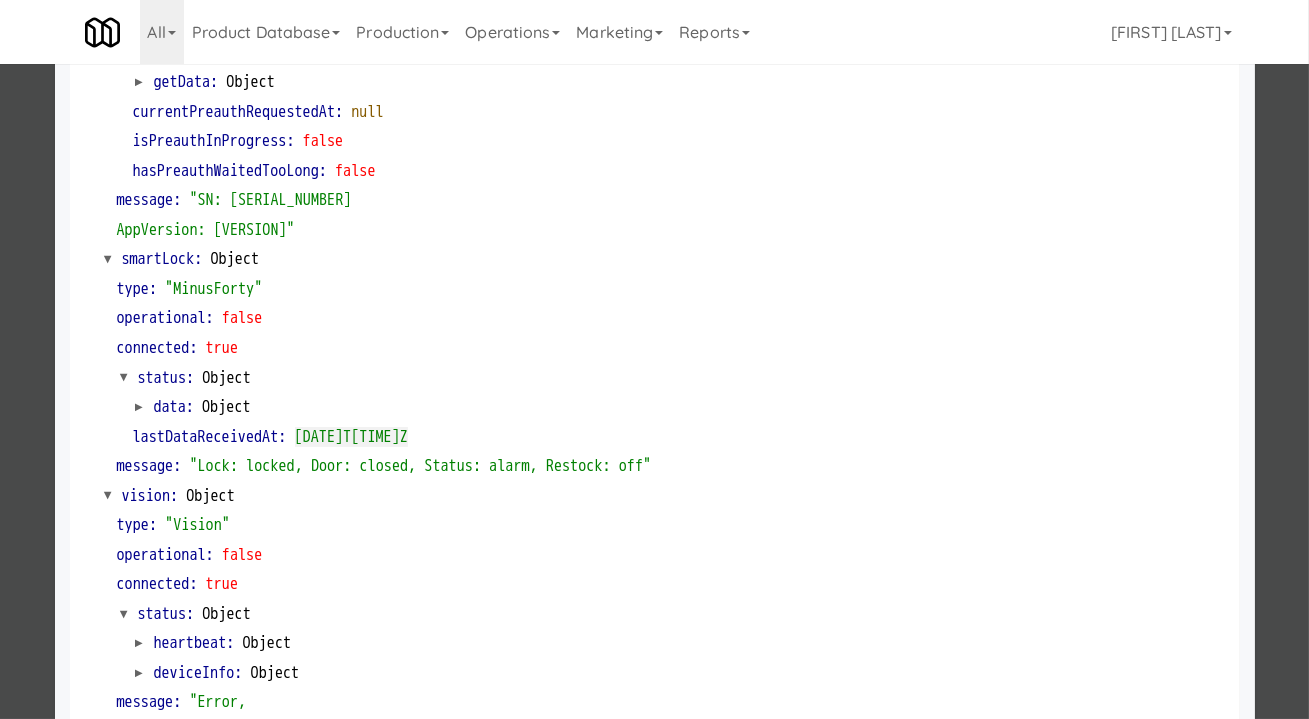 scroll, scrollTop: 363, scrollLeft: 0, axis: vertical 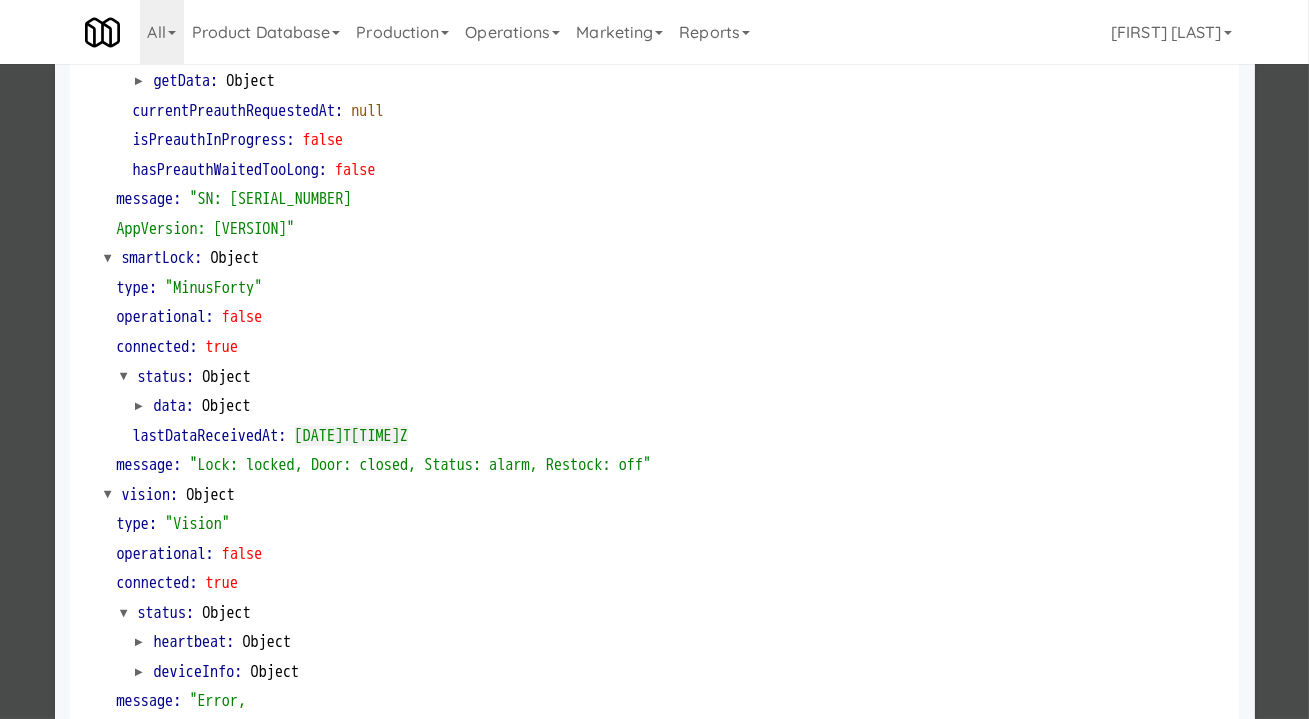 click at bounding box center [654, 359] 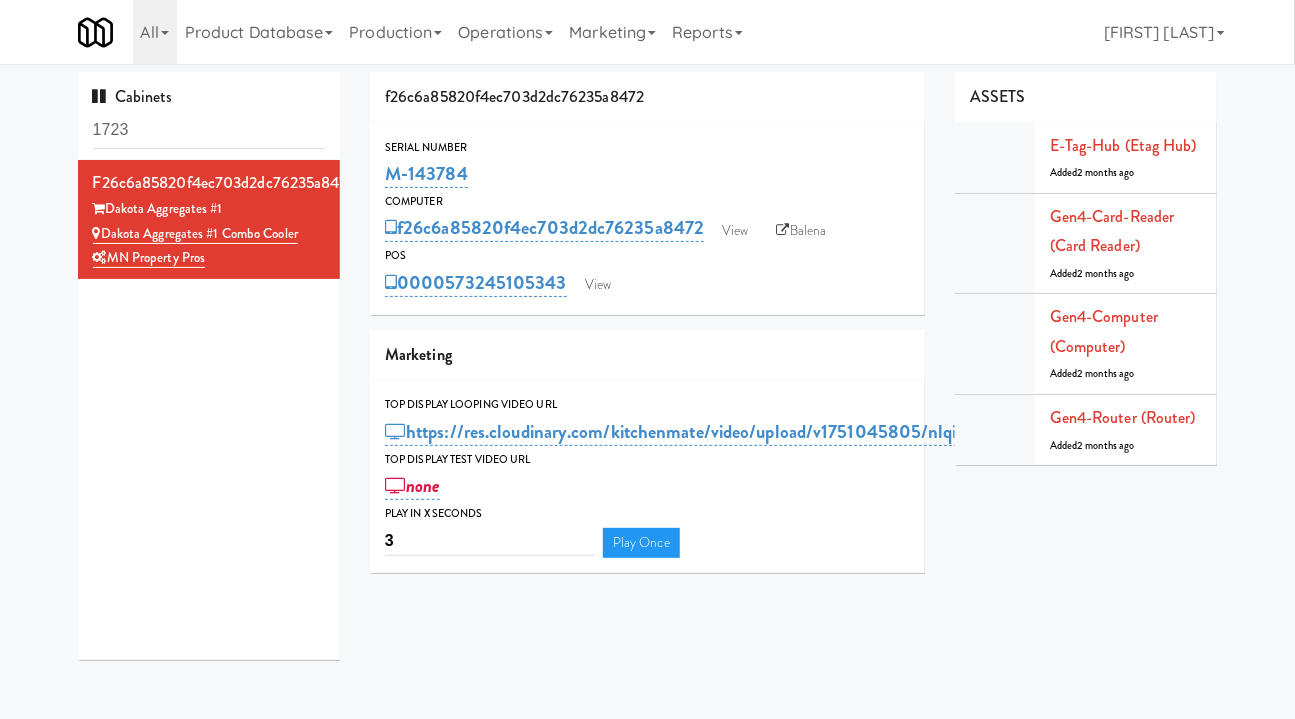 drag, startPoint x: 491, startPoint y: 172, endPoint x: 385, endPoint y: 171, distance: 106.004715 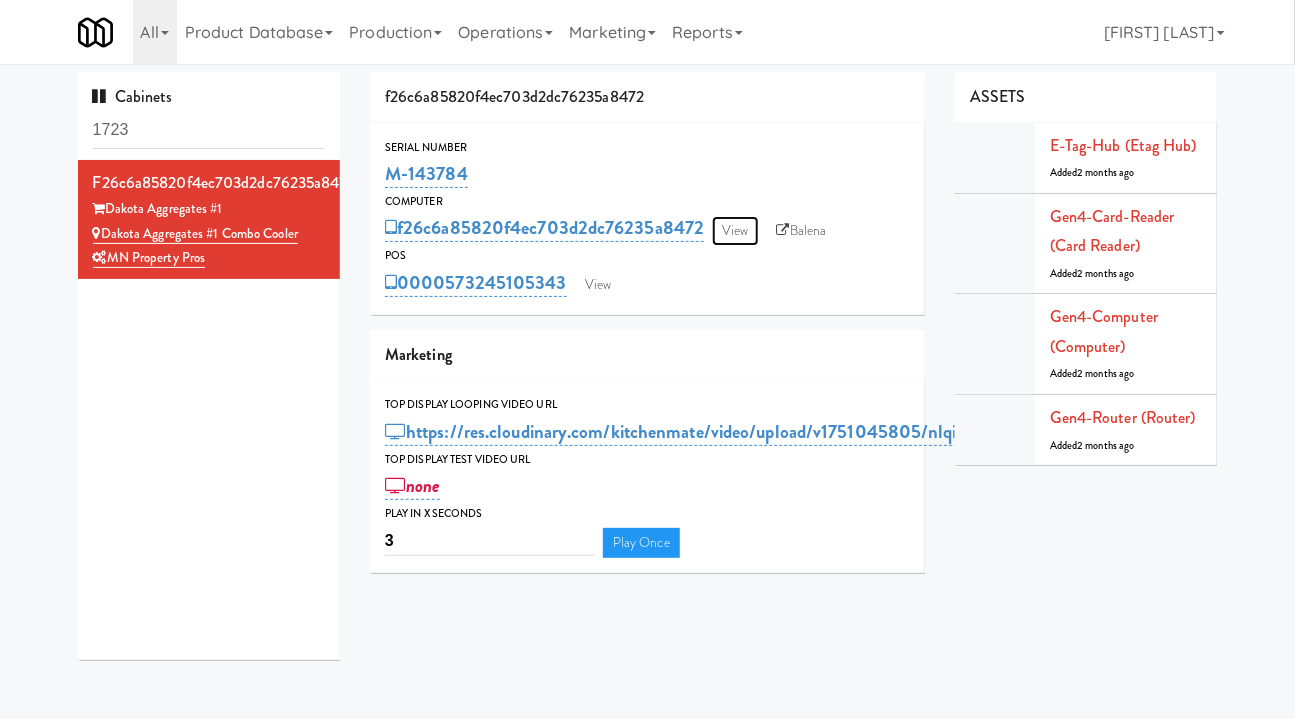click on "View" at bounding box center (735, 231) 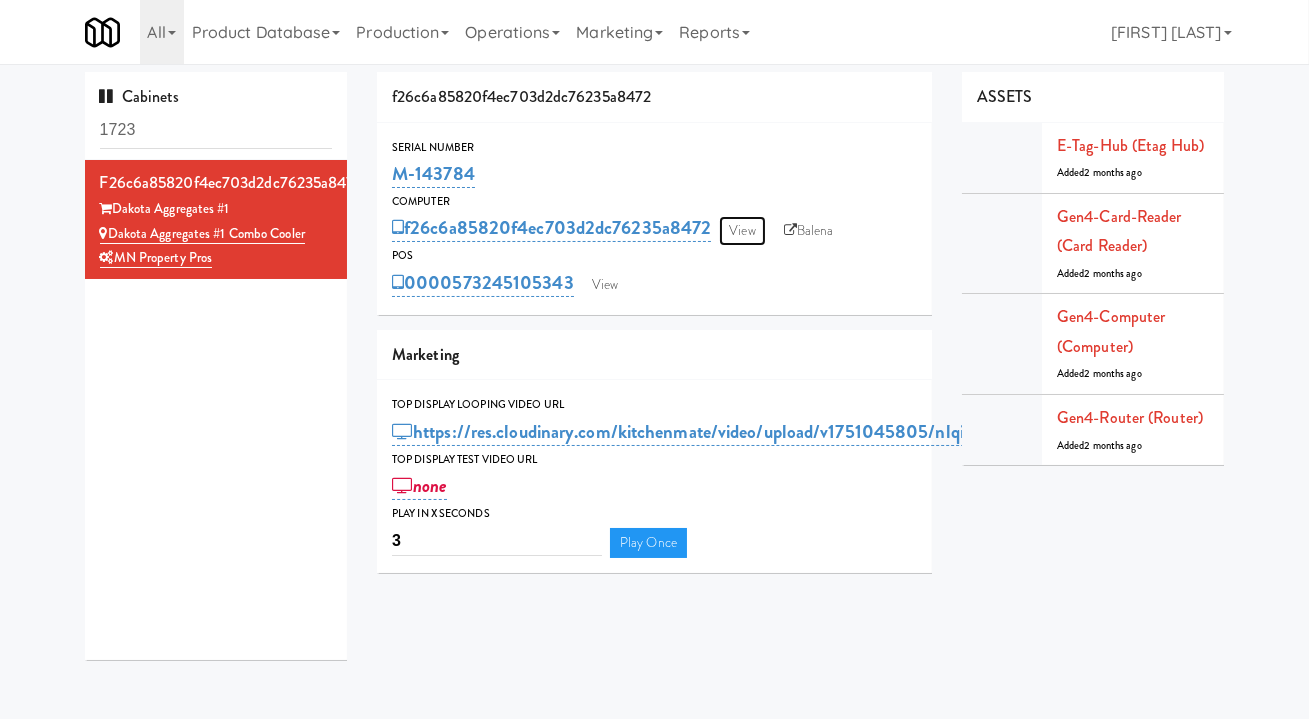scroll, scrollTop: 0, scrollLeft: 0, axis: both 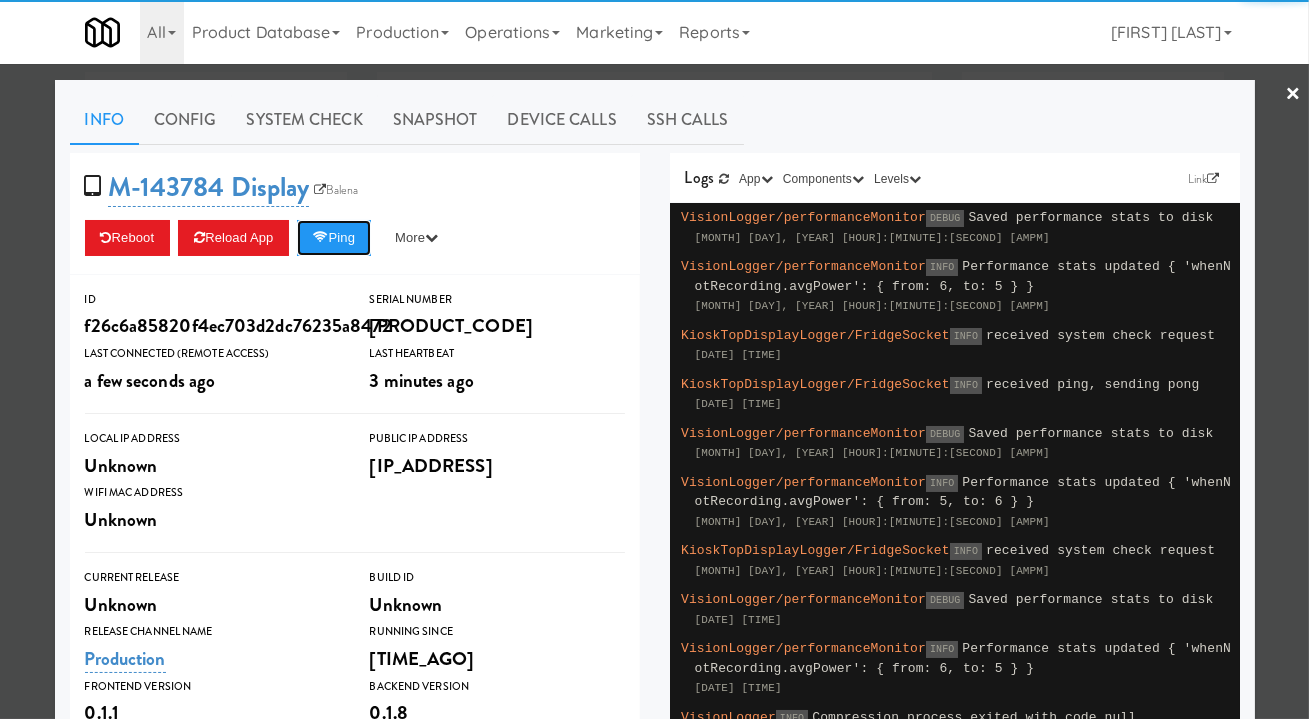 click on "Ping" at bounding box center [334, 238] 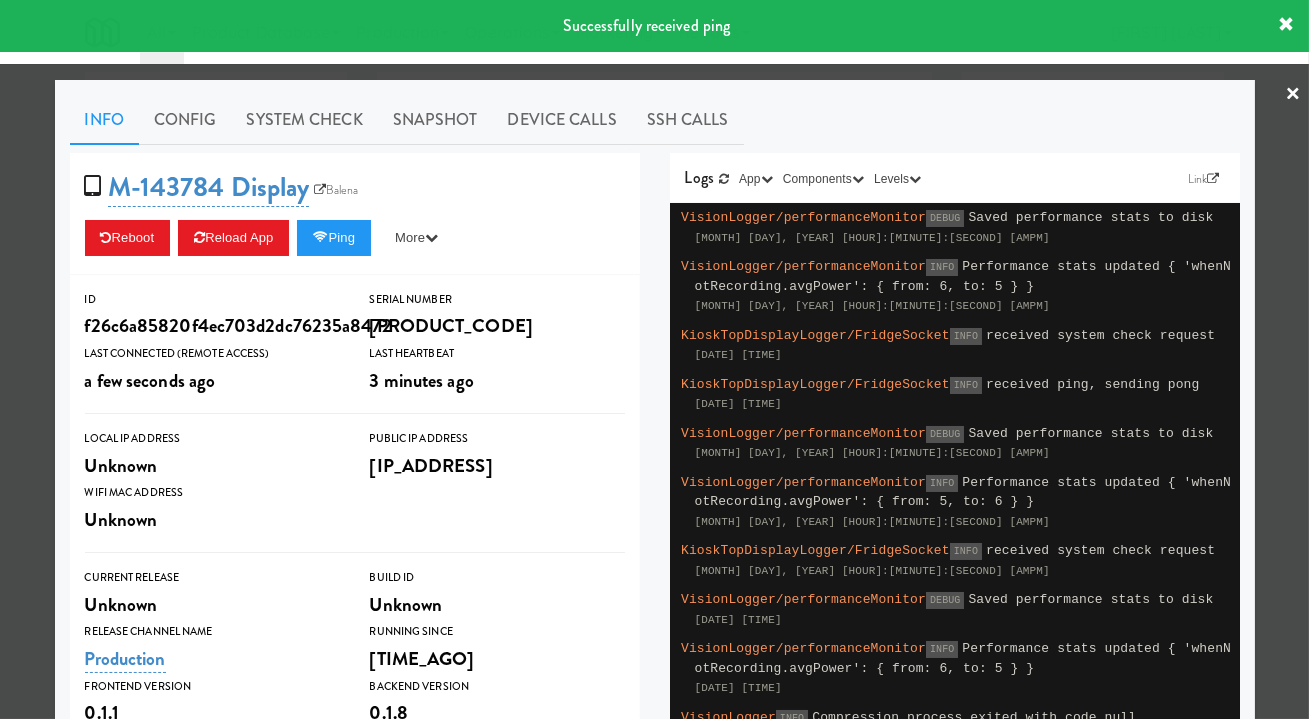 click on "System Check" at bounding box center (305, 120) 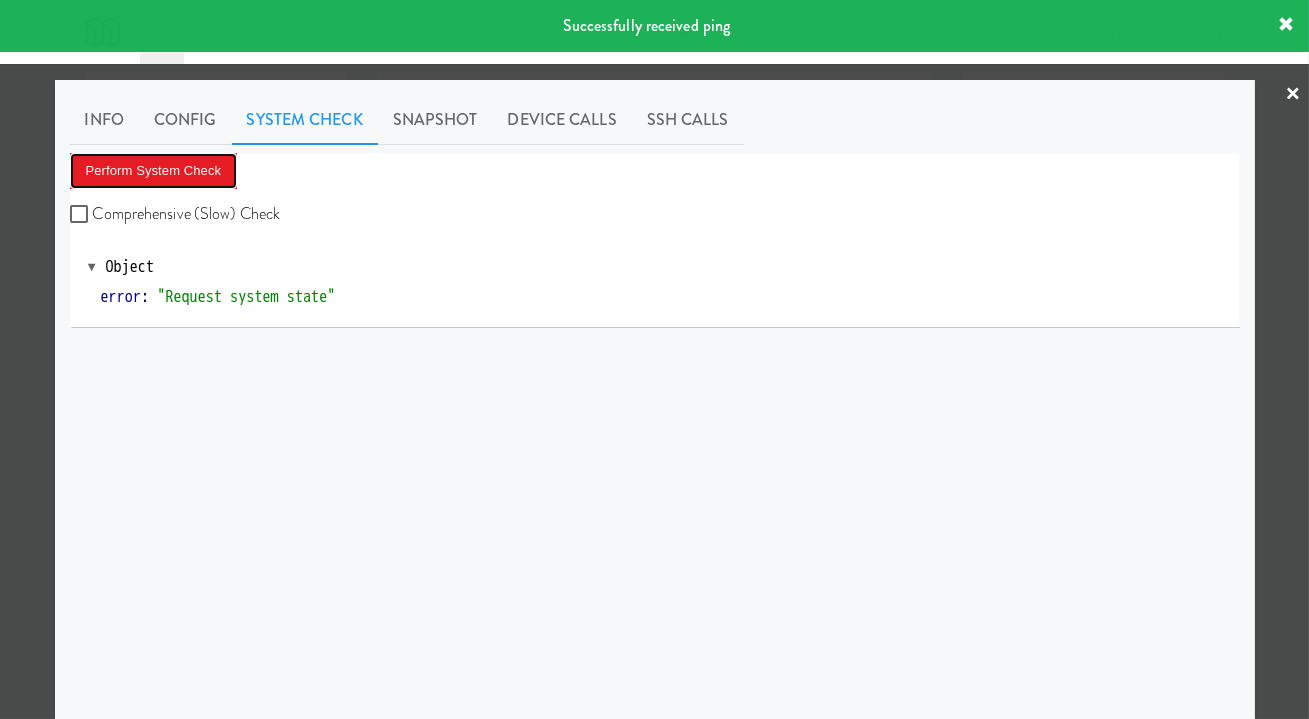 click on "Perform System Check" at bounding box center (154, 171) 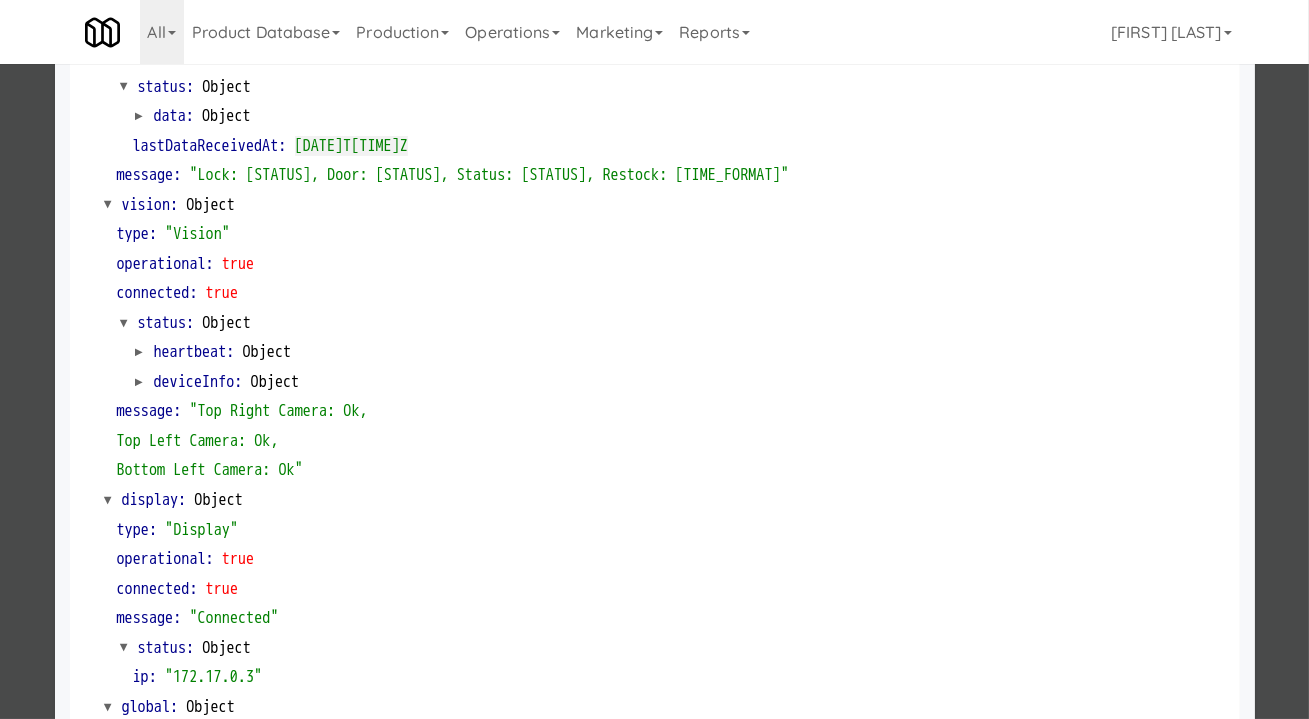 scroll, scrollTop: 834, scrollLeft: 0, axis: vertical 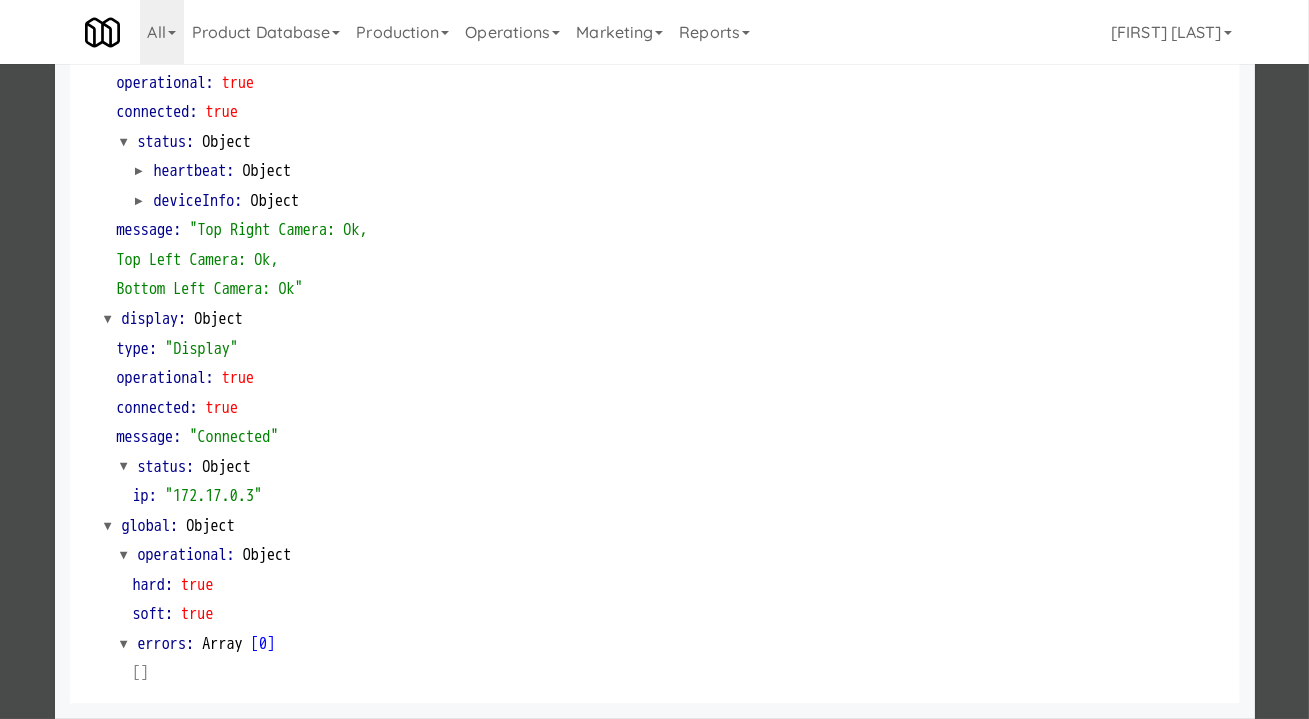 click at bounding box center [654, 359] 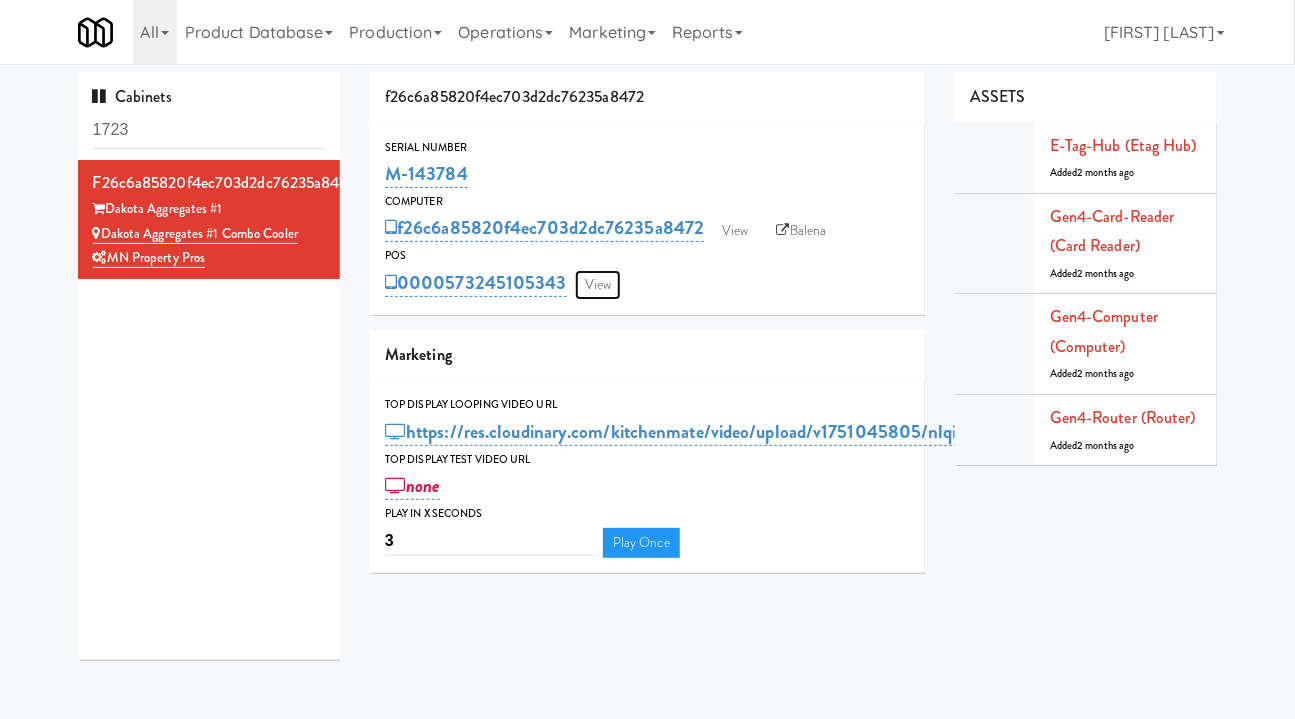 click on "View" at bounding box center (598, 285) 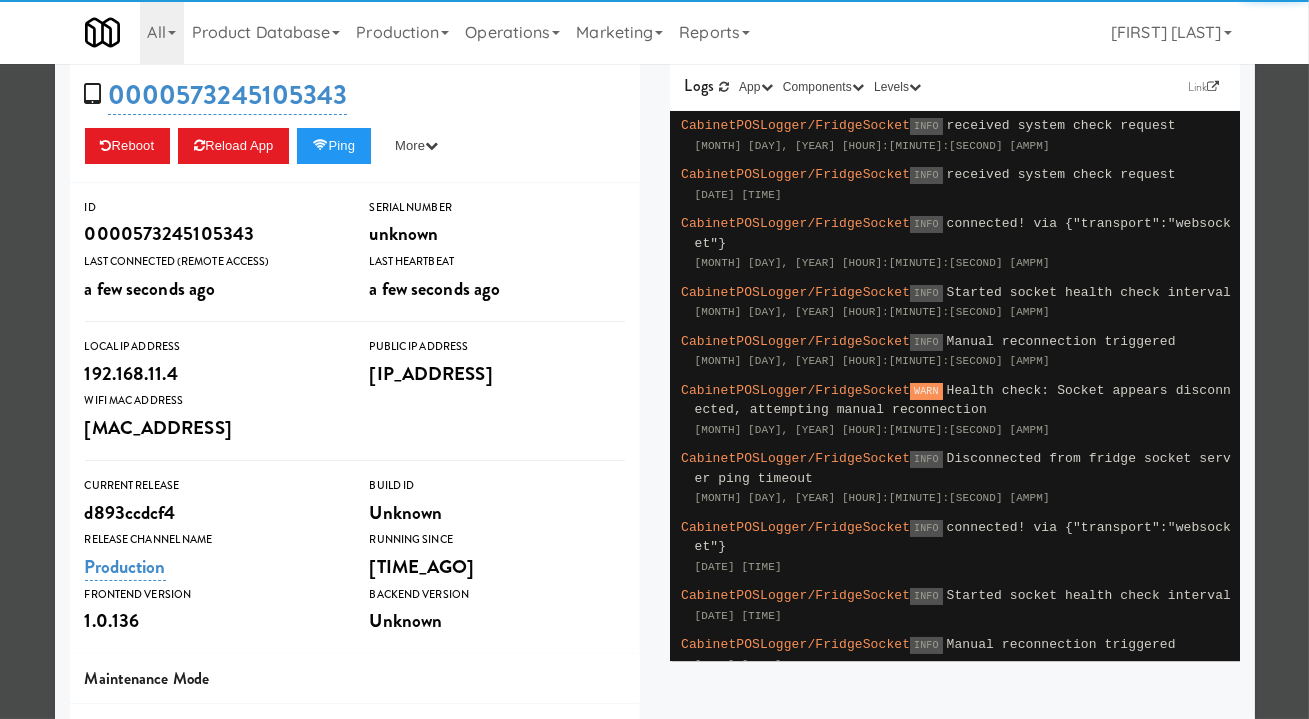 scroll, scrollTop: 369, scrollLeft: 0, axis: vertical 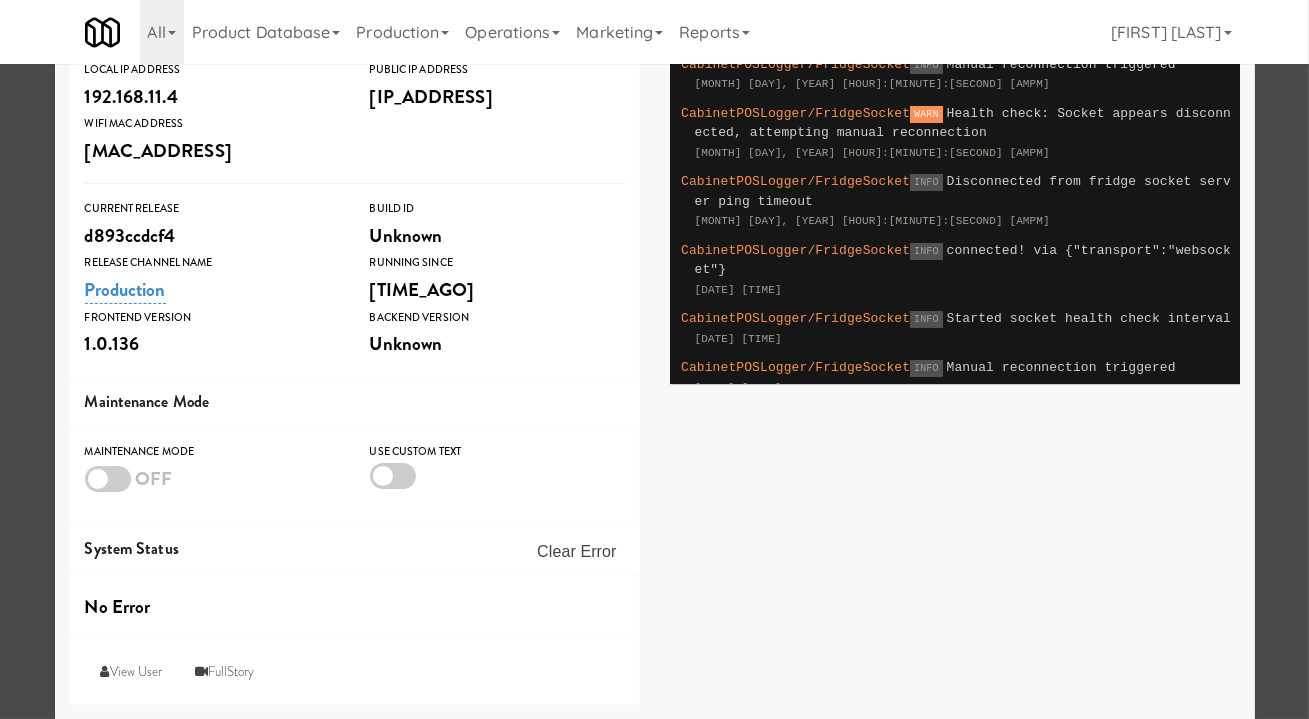 click at bounding box center (108, 479) 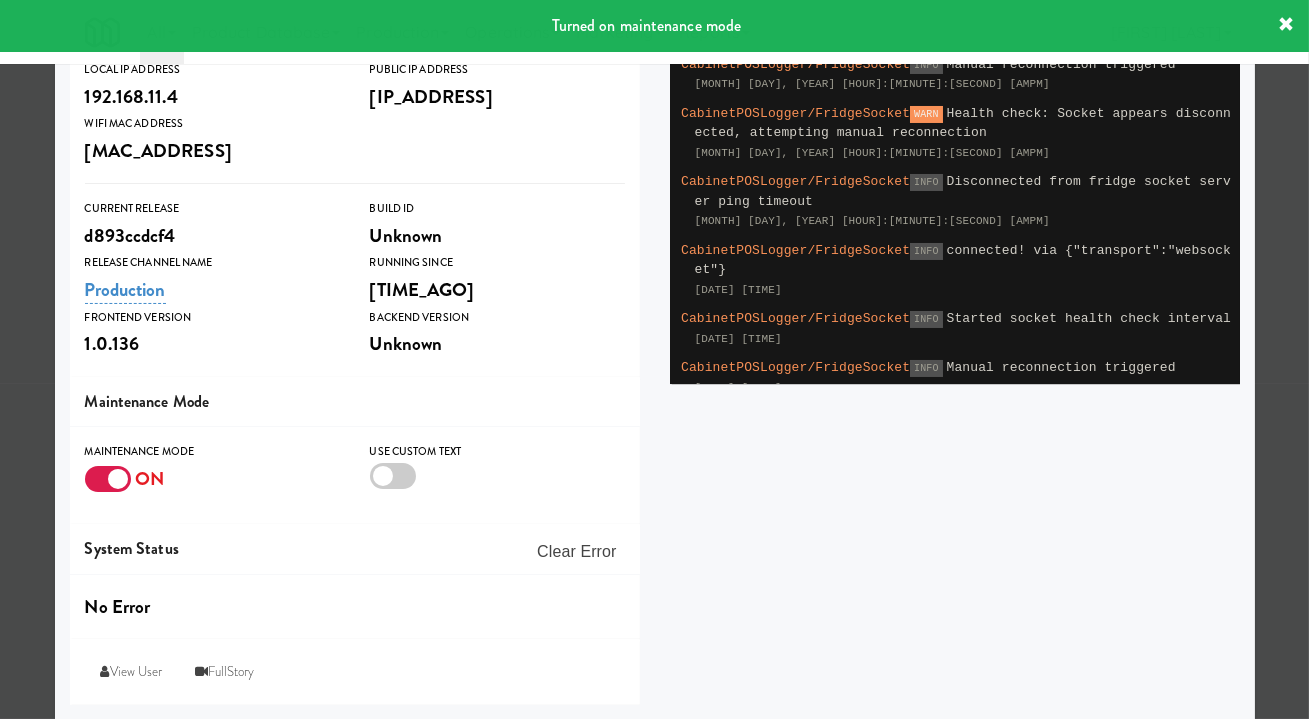 click at bounding box center [654, 359] 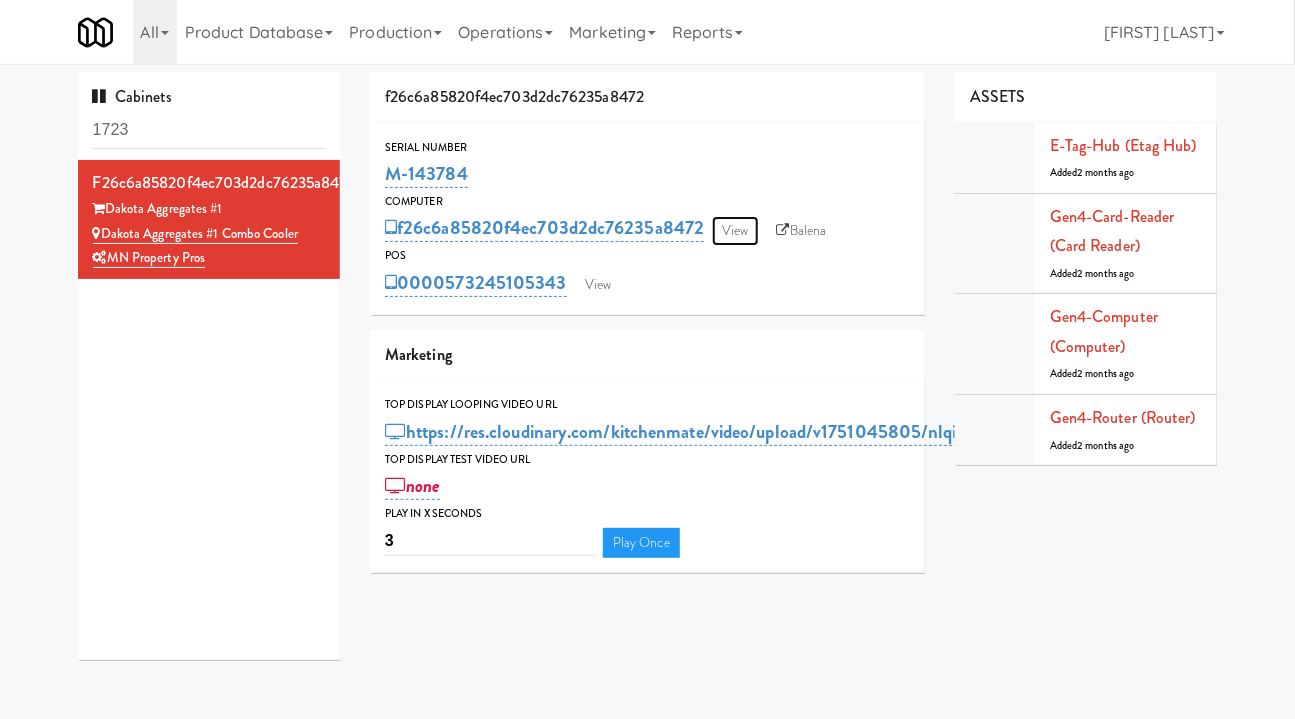click on "View" at bounding box center [735, 231] 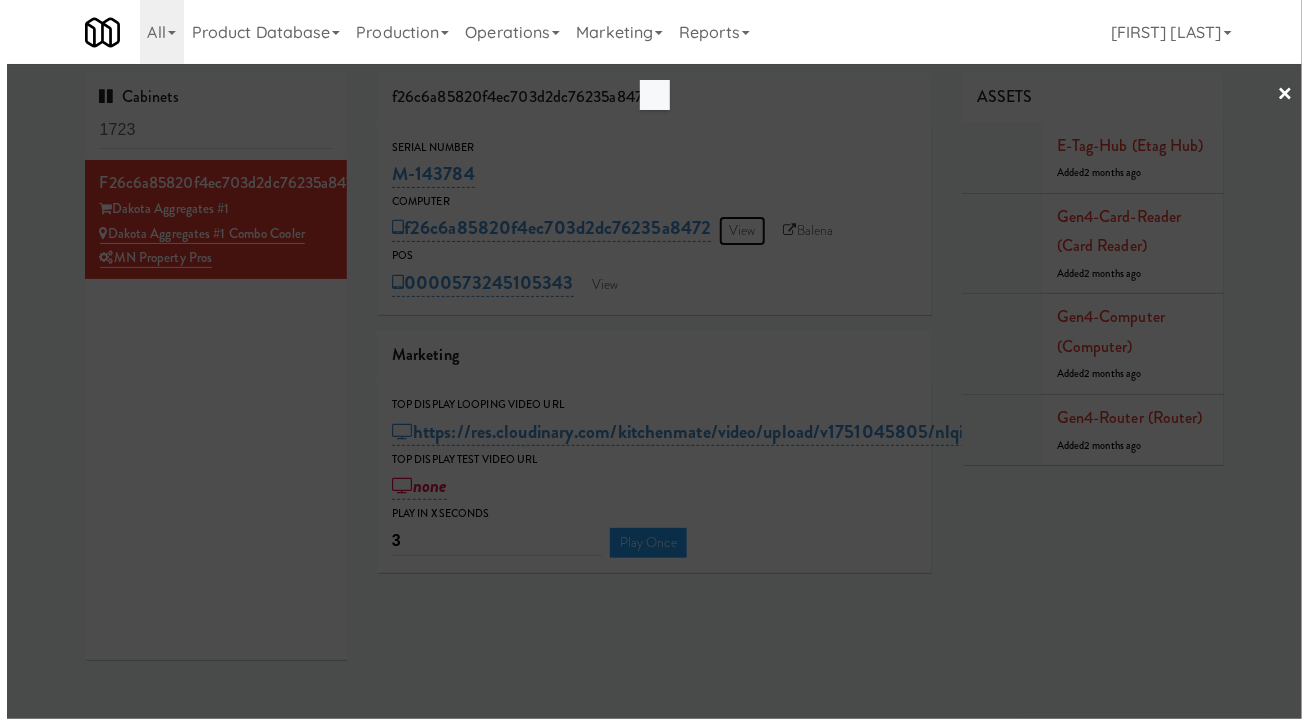 scroll, scrollTop: 0, scrollLeft: 0, axis: both 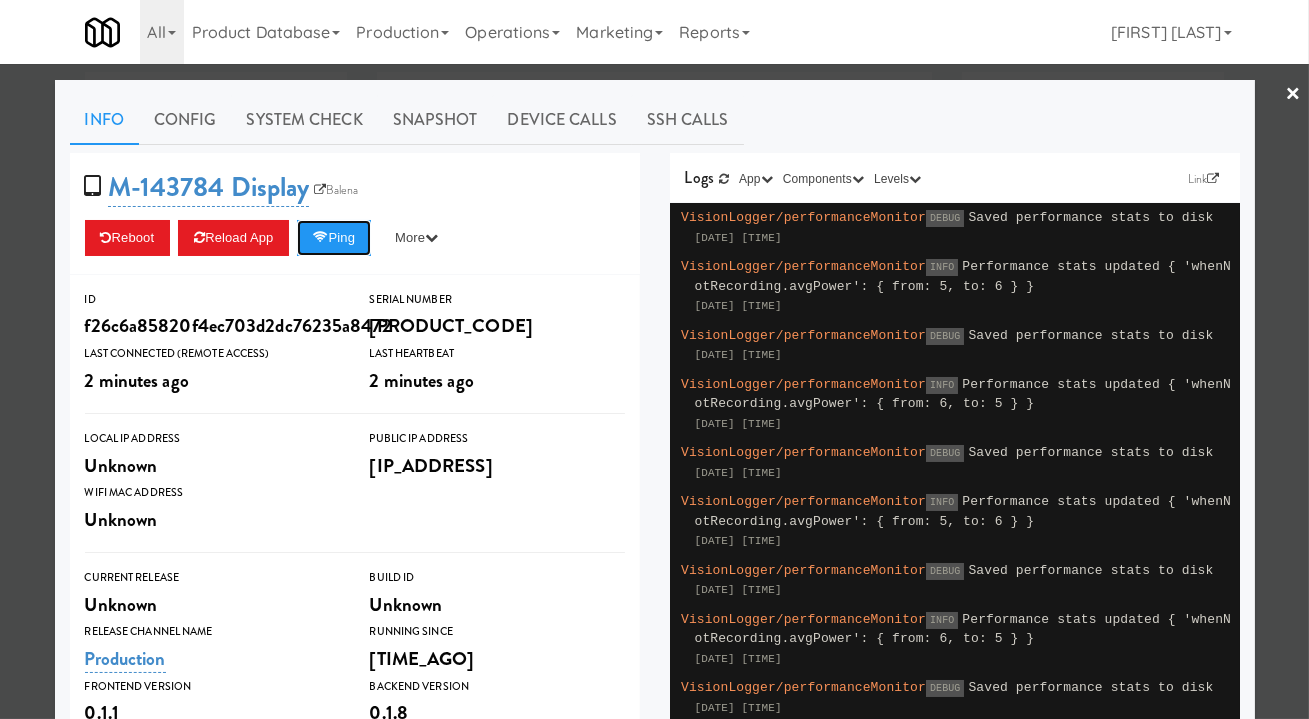 click at bounding box center (320, 237) 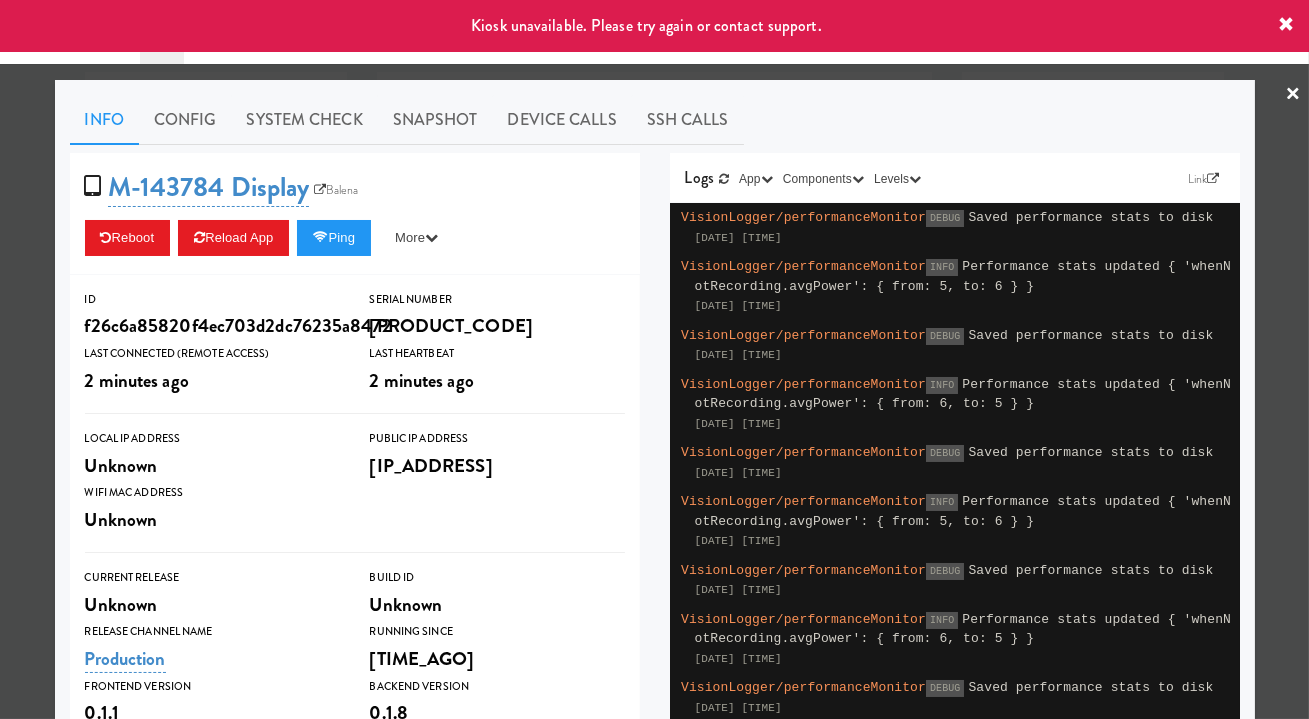 click at bounding box center (654, 359) 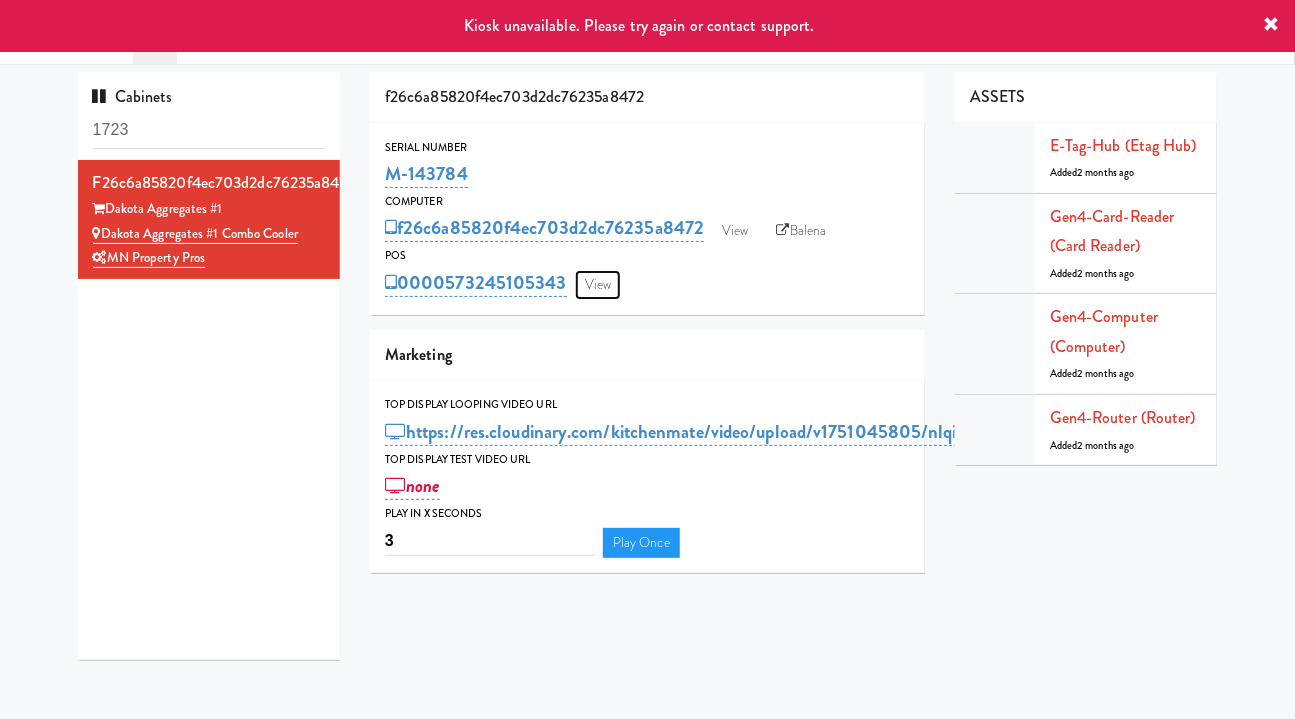 click on "View" at bounding box center [598, 285] 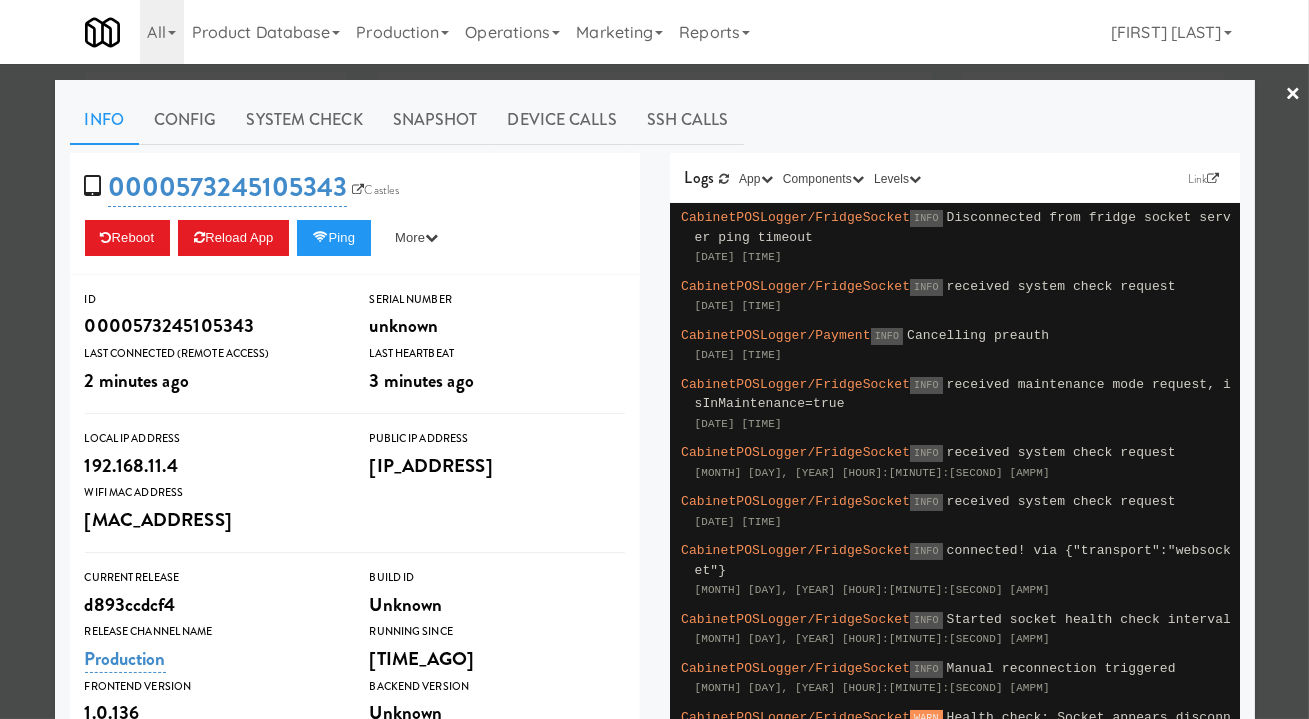 click at bounding box center (654, 359) 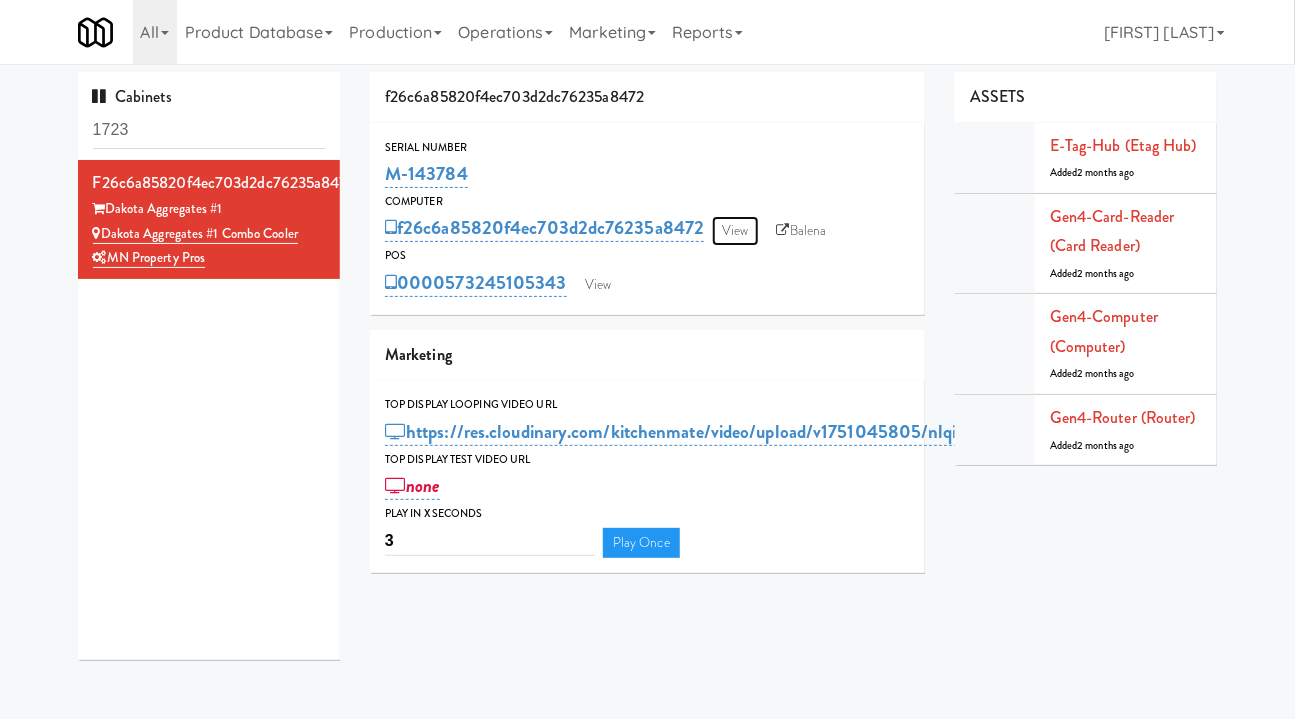 click on "View" at bounding box center [735, 231] 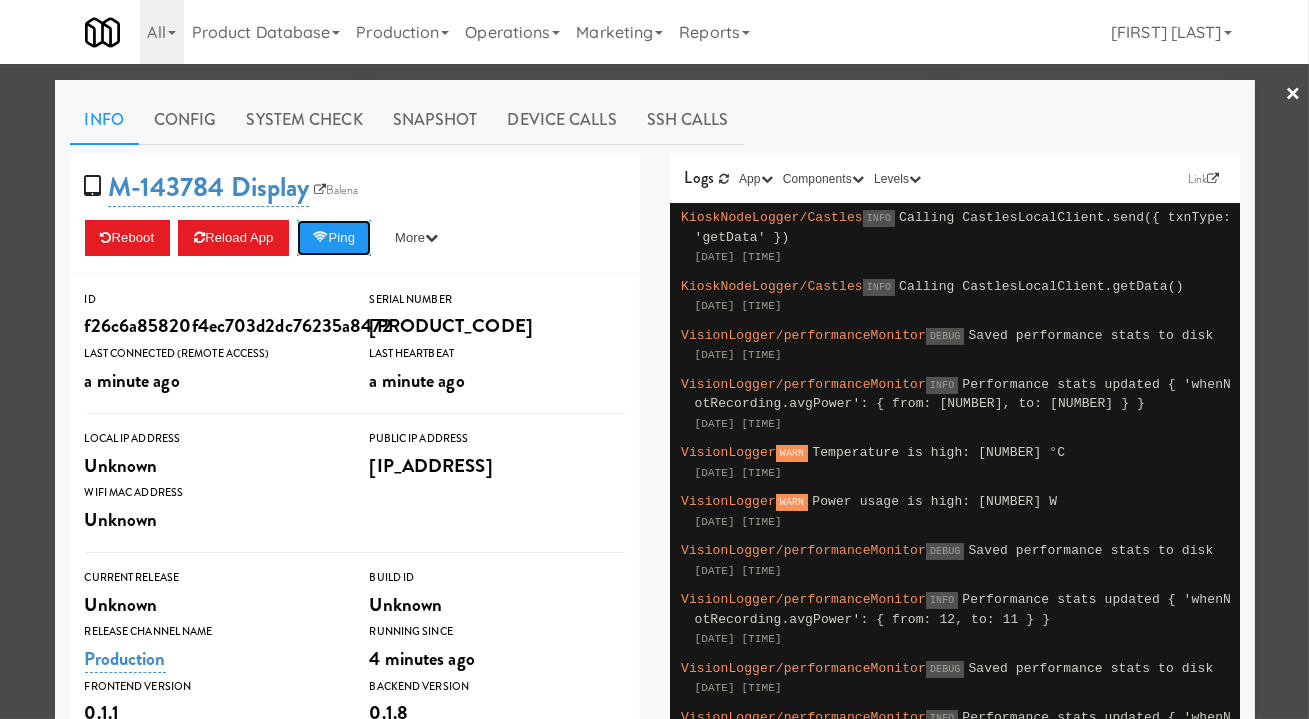 click on "Ping" at bounding box center [334, 238] 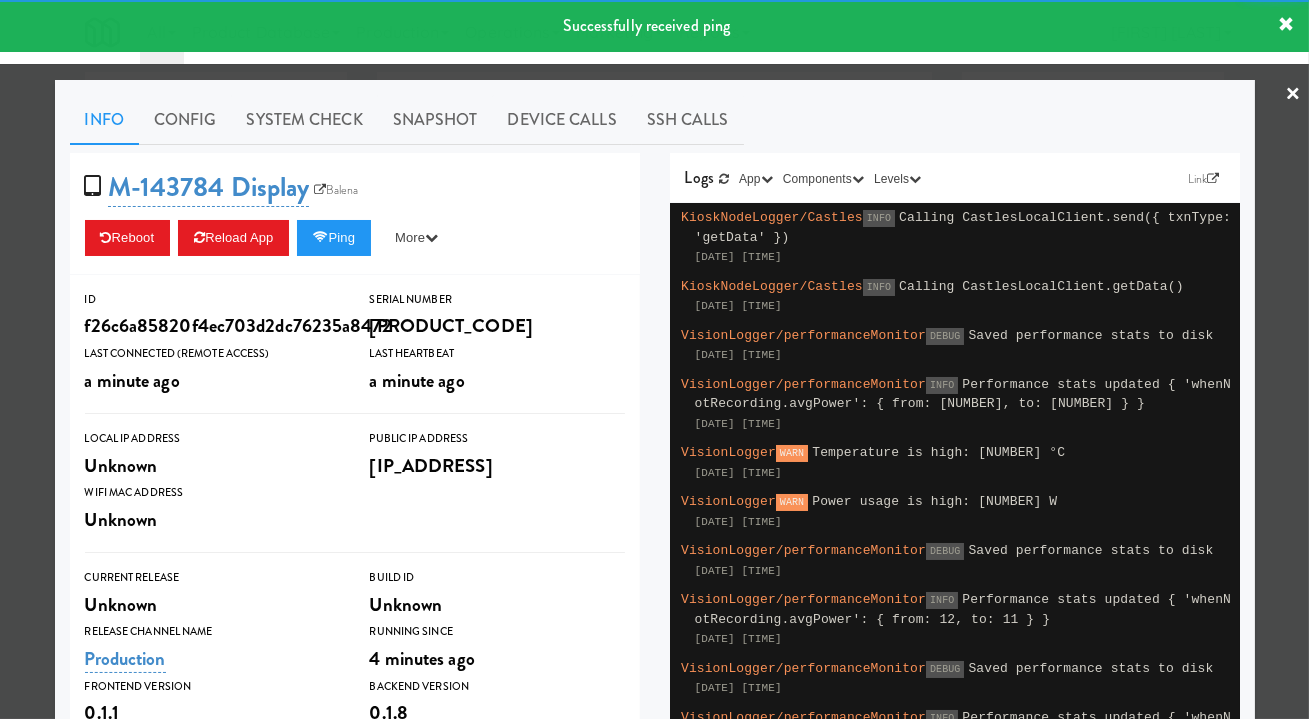 click on "System Check" at bounding box center [305, 120] 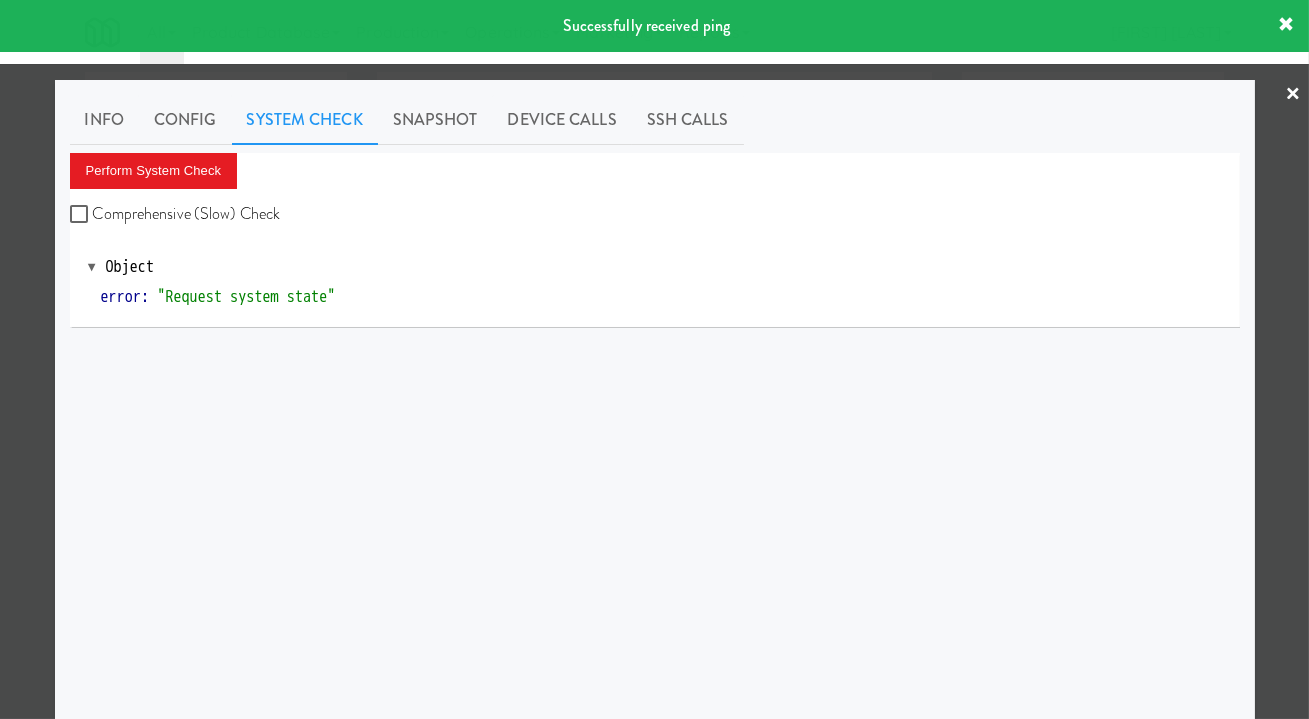 click on "Comprehensive (Slow) Check" at bounding box center [175, 214] 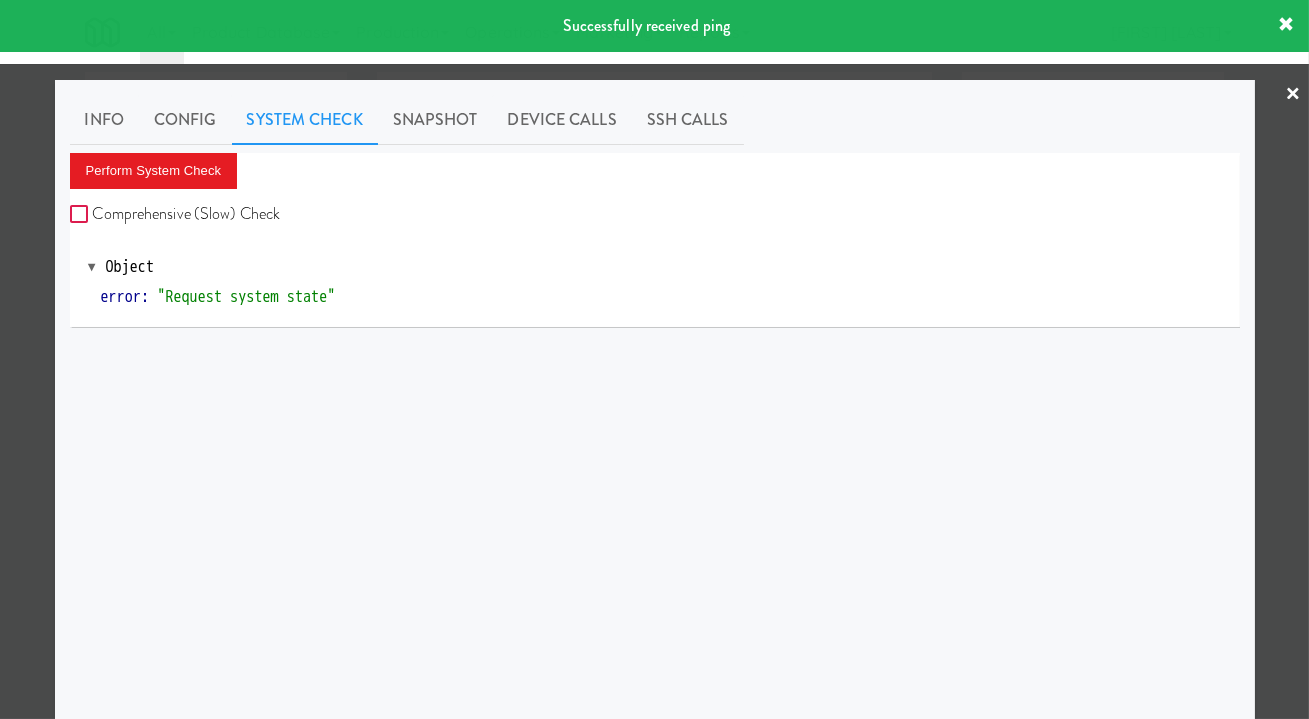 click on "Comprehensive (Slow) Check" at bounding box center (81, 215) 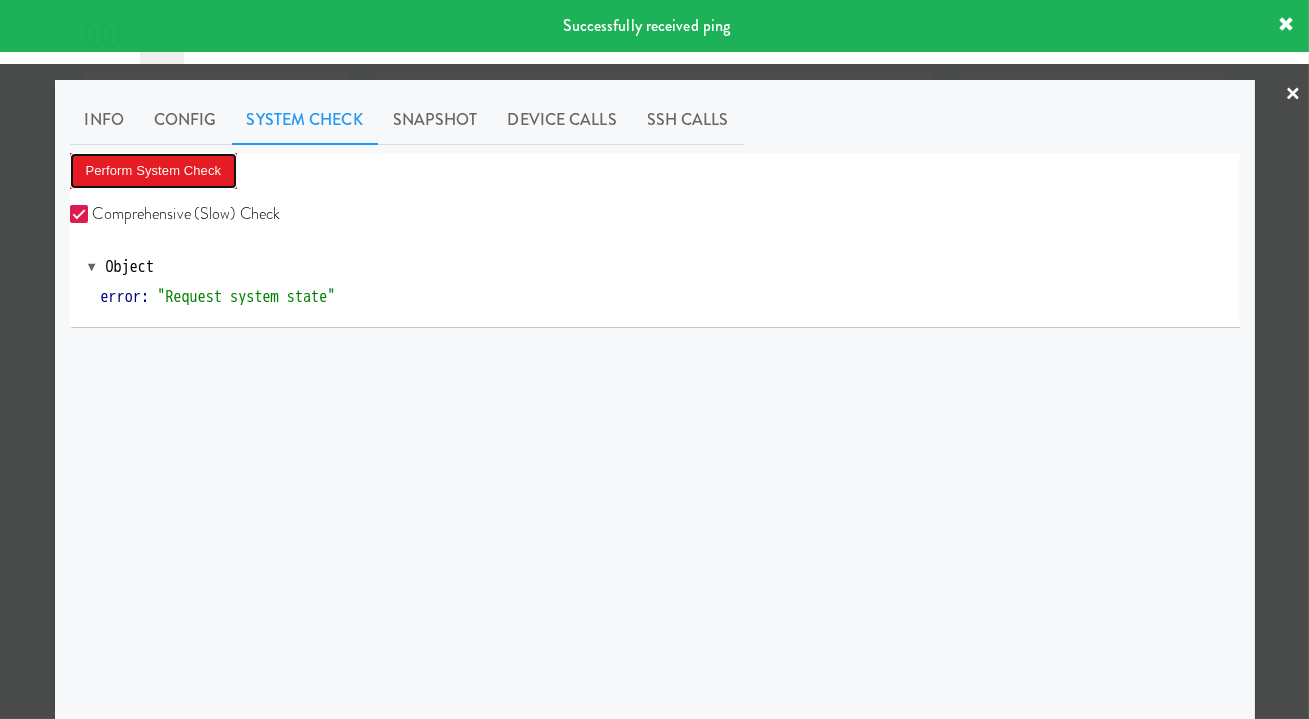click on "Perform System Check" at bounding box center (154, 171) 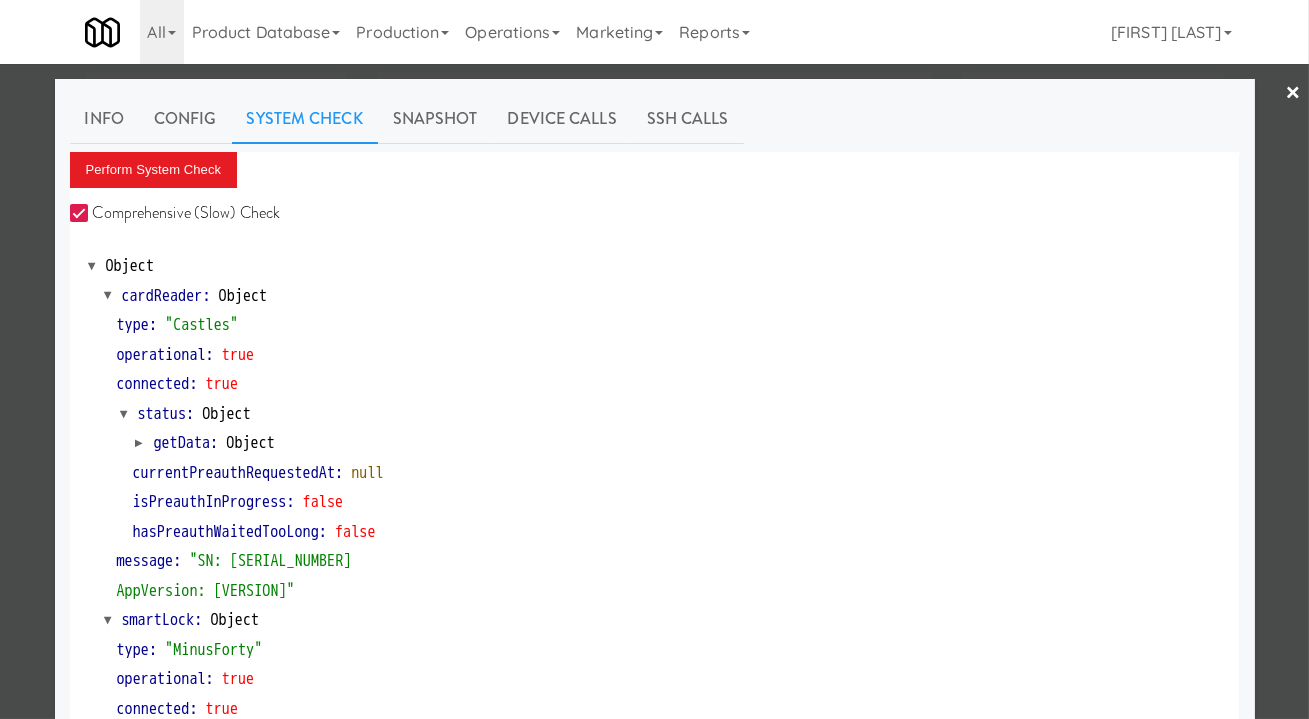 scroll, scrollTop: 0, scrollLeft: 0, axis: both 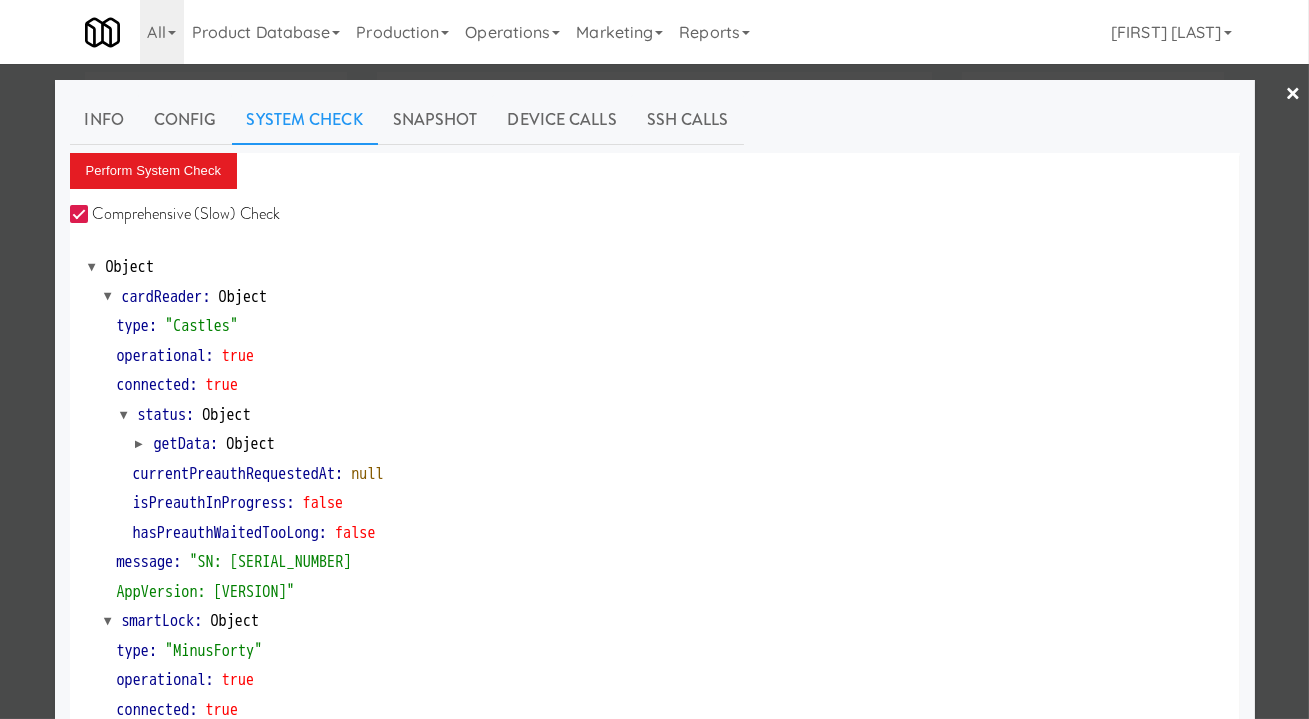 click on "Device Calls" at bounding box center (562, 120) 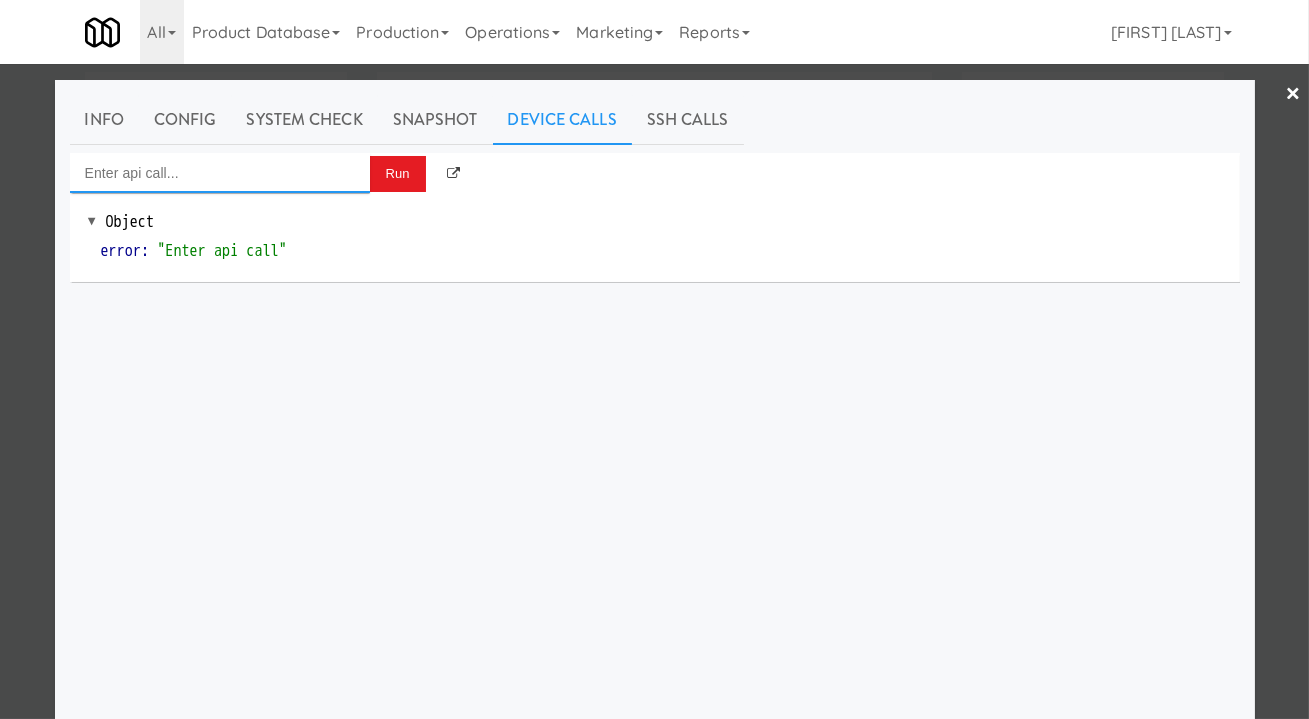 click at bounding box center (220, 173) 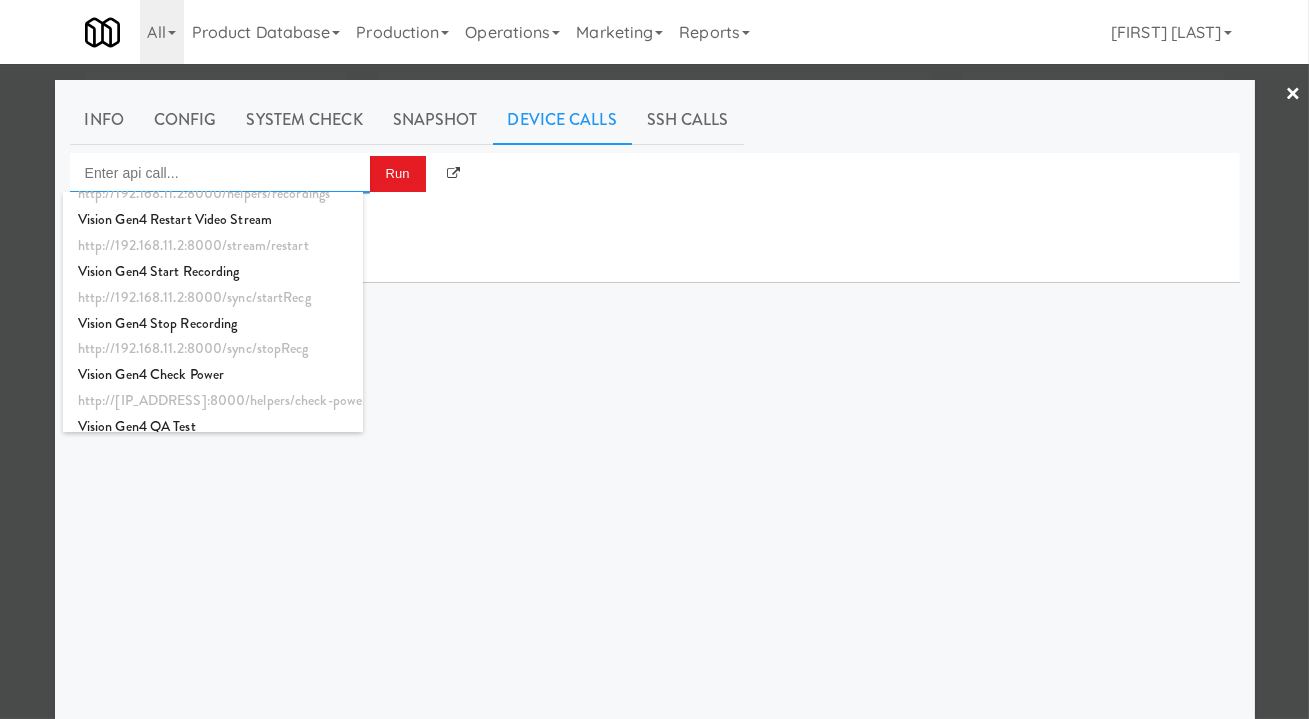 scroll, scrollTop: 453, scrollLeft: 0, axis: vertical 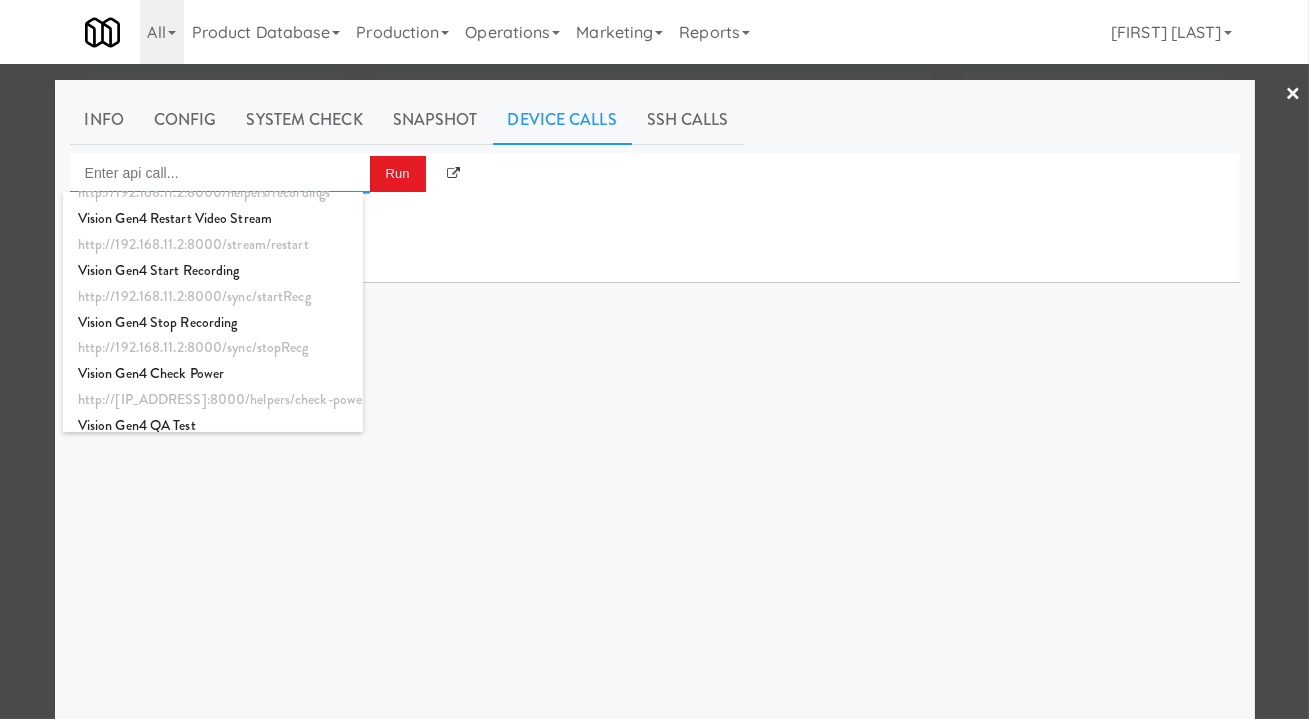 click on "http://192.168.11.2:8000/sync/startRecg" at bounding box center [213, 297] 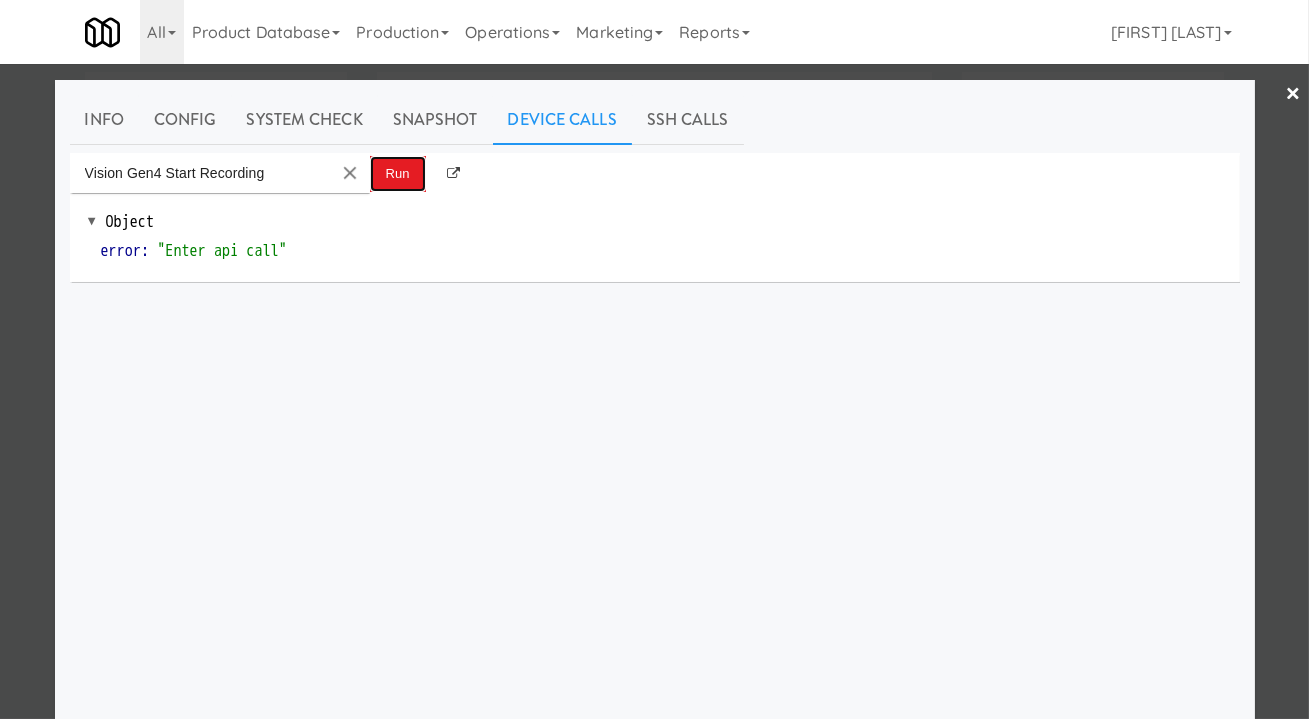 click on "Run" at bounding box center [398, 174] 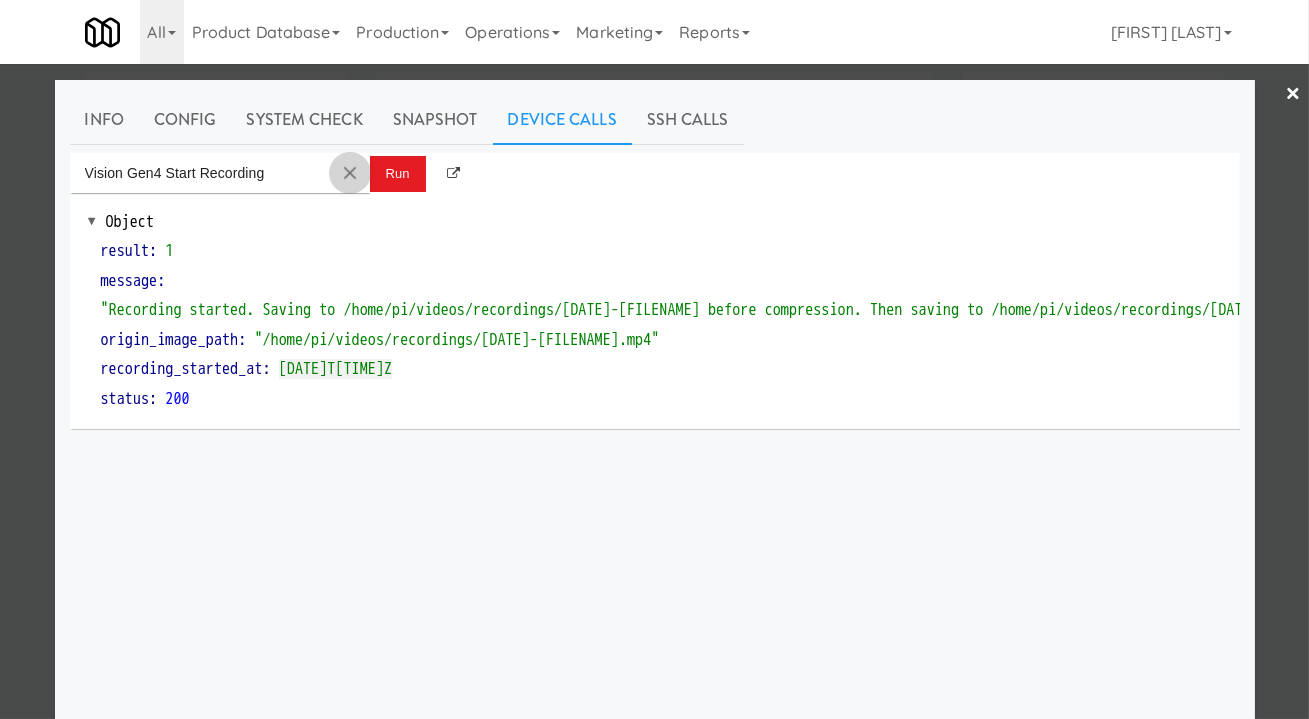 click at bounding box center [350, 173] 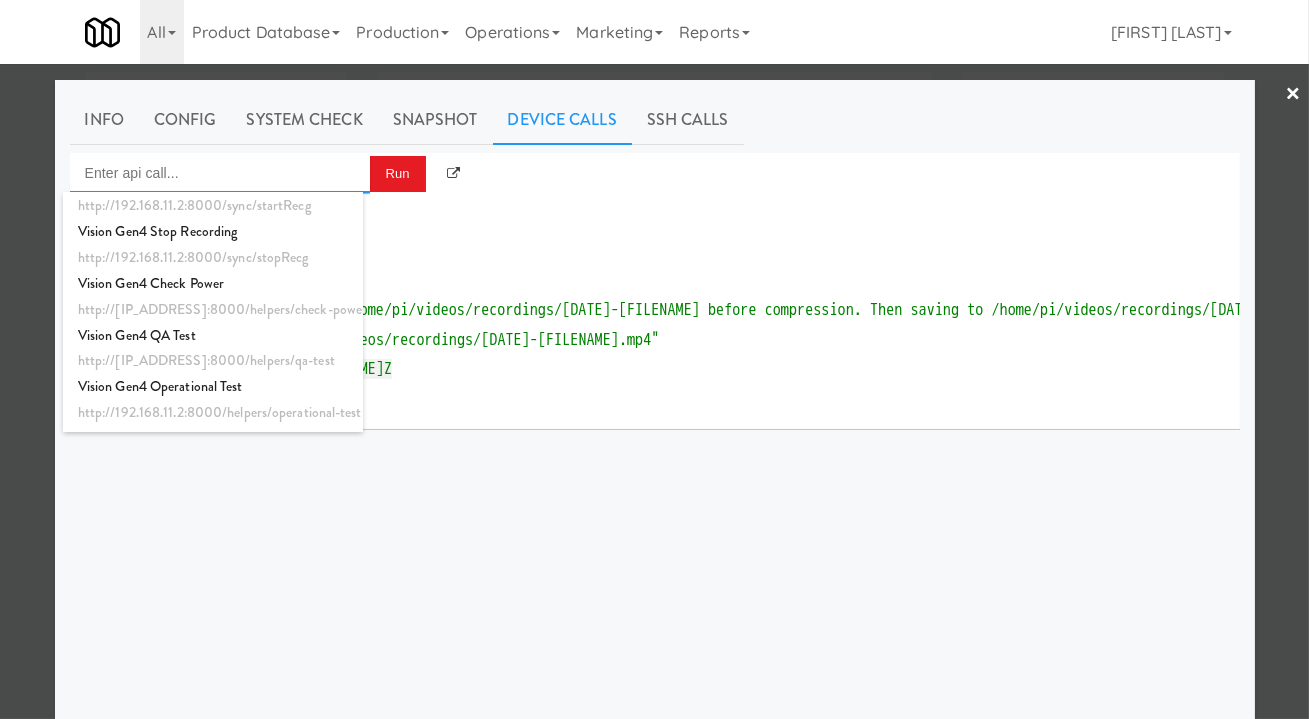 scroll, scrollTop: 545, scrollLeft: 0, axis: vertical 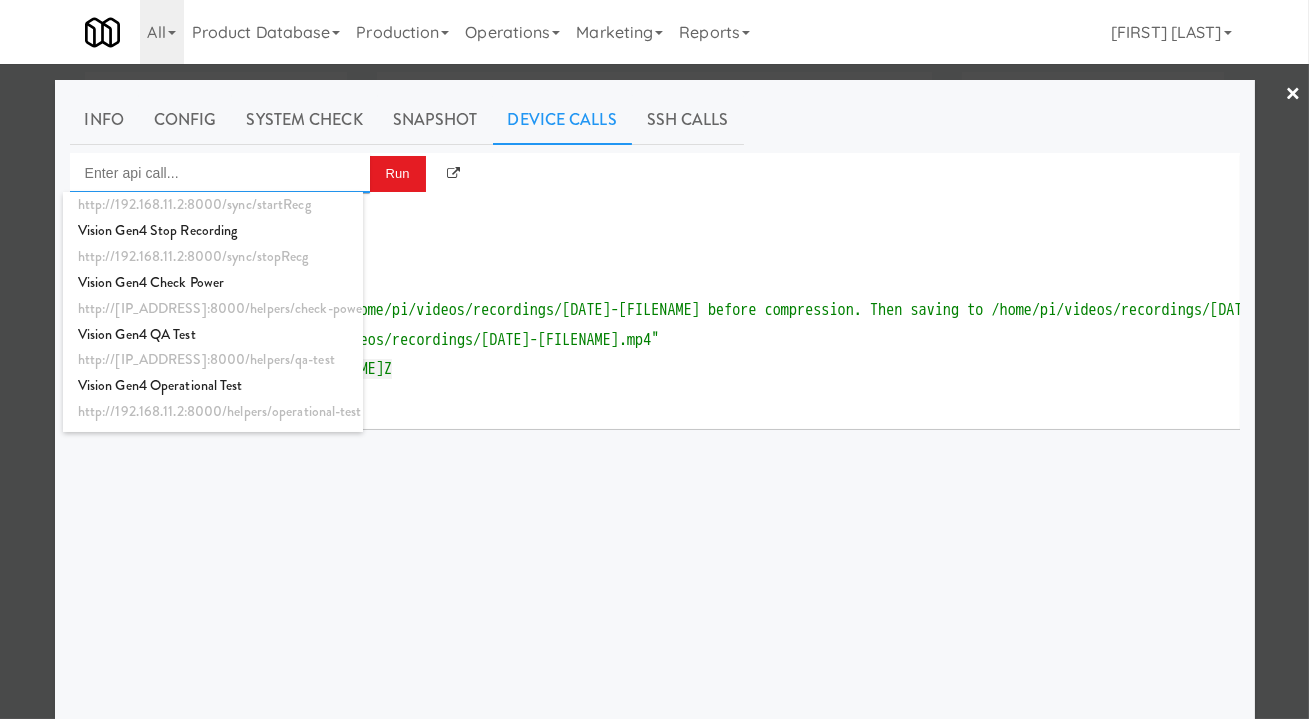 click on "Vision Gen4 Stop Recording" at bounding box center [213, 231] 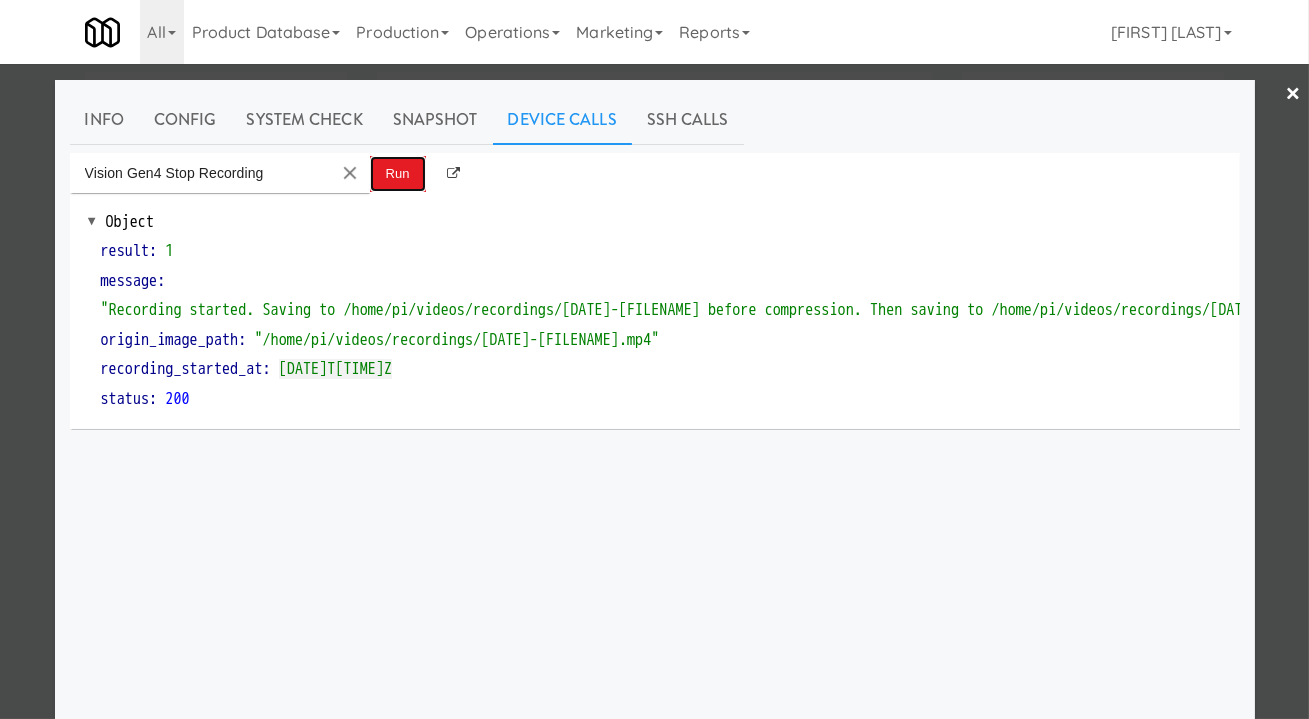 click on "Run" at bounding box center [398, 174] 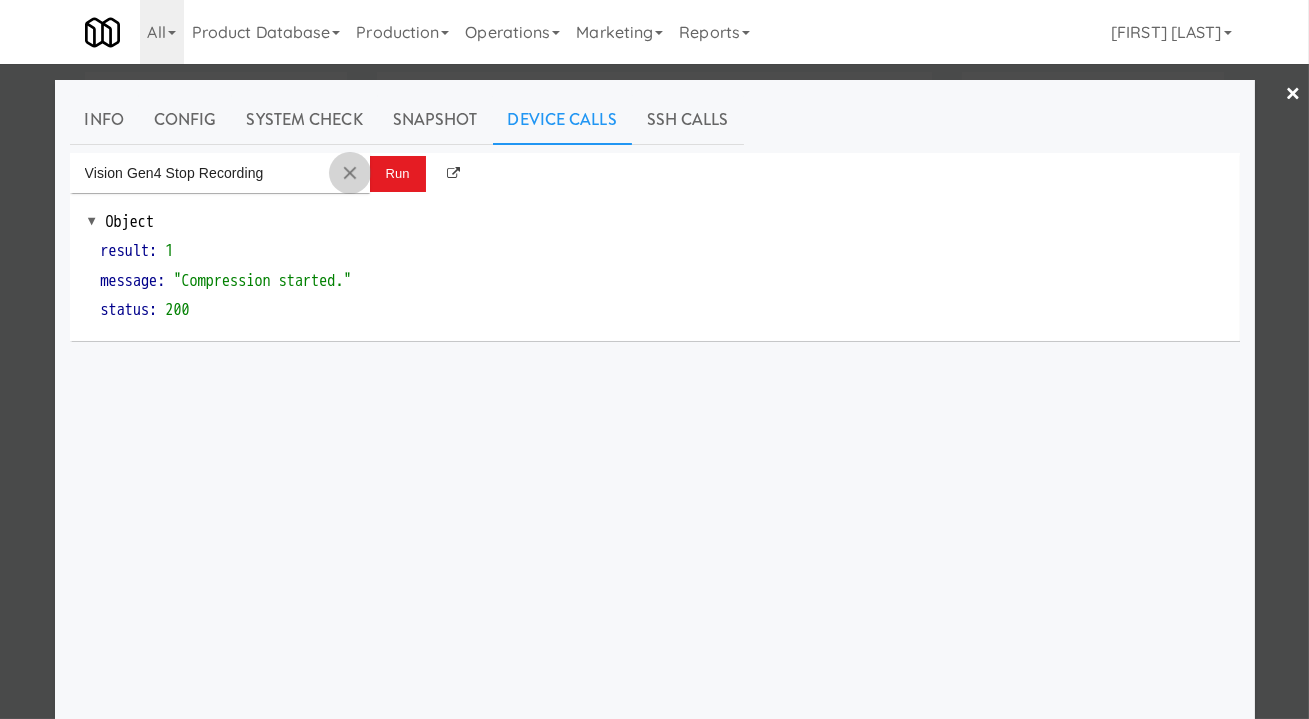 click at bounding box center [350, 173] 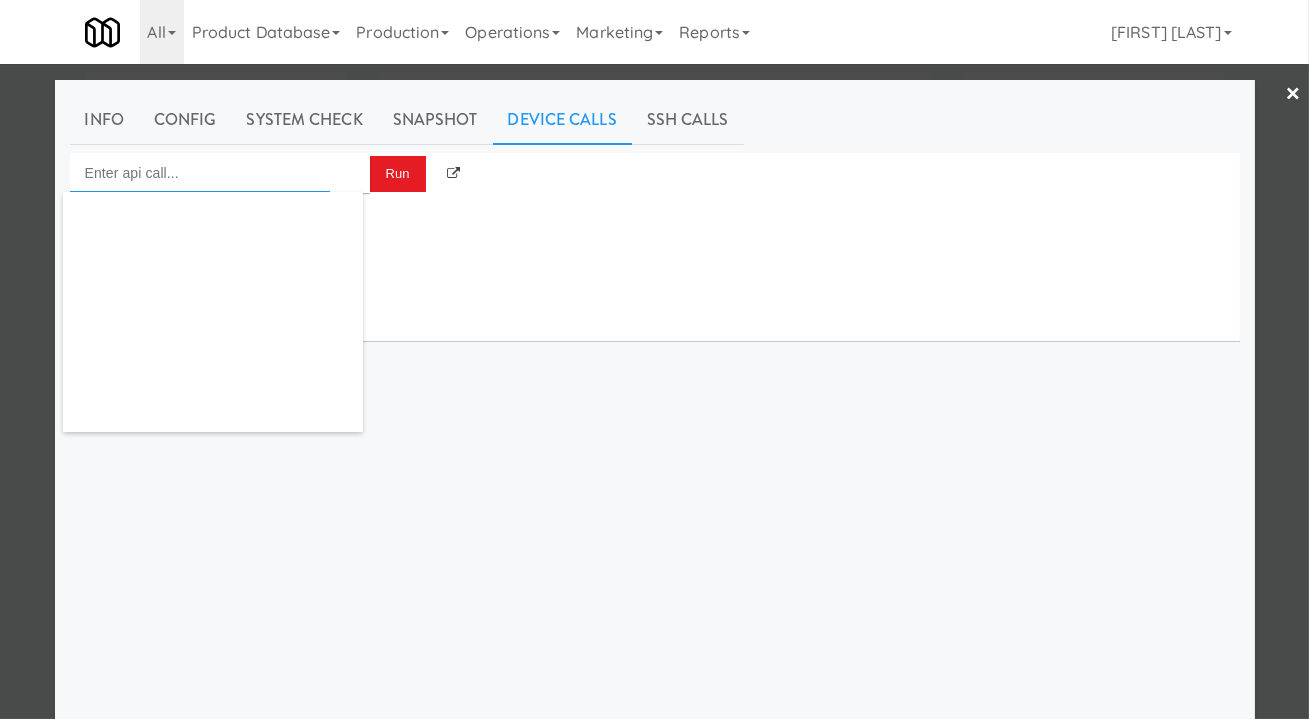 scroll, scrollTop: 0, scrollLeft: 0, axis: both 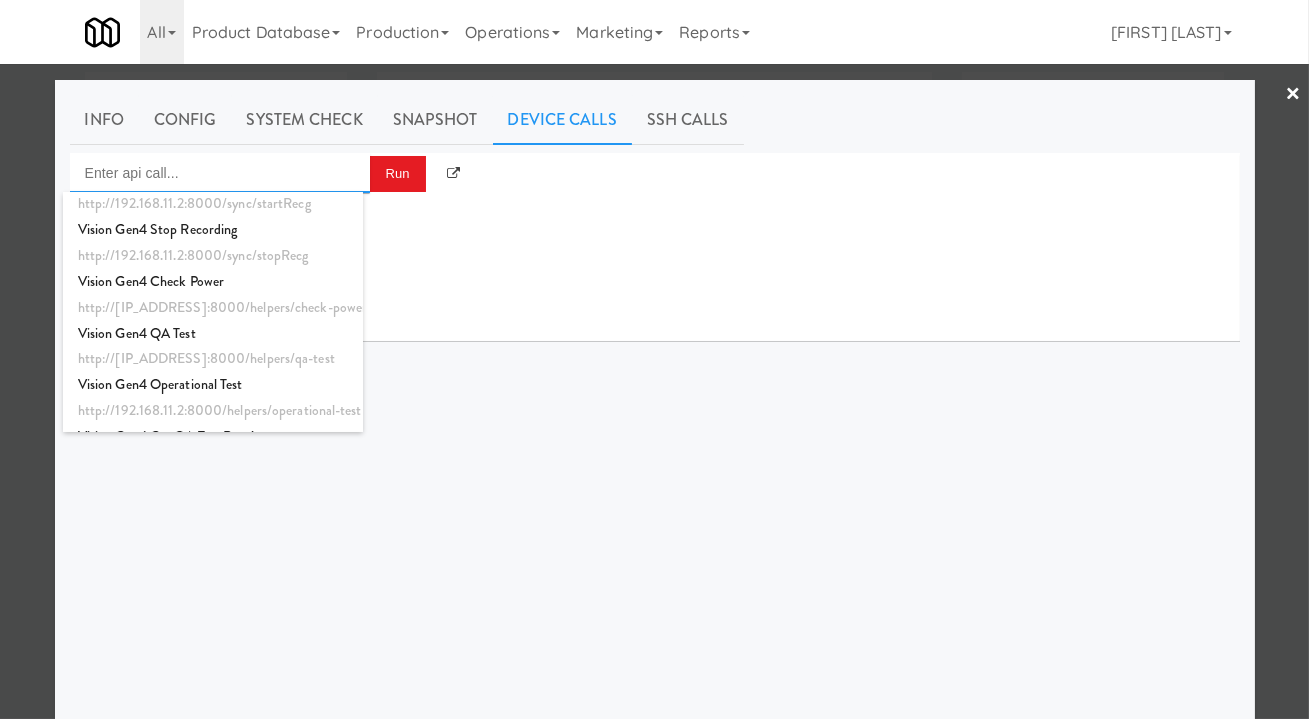click on "Vision Gen4 Check Power" at bounding box center [213, 282] 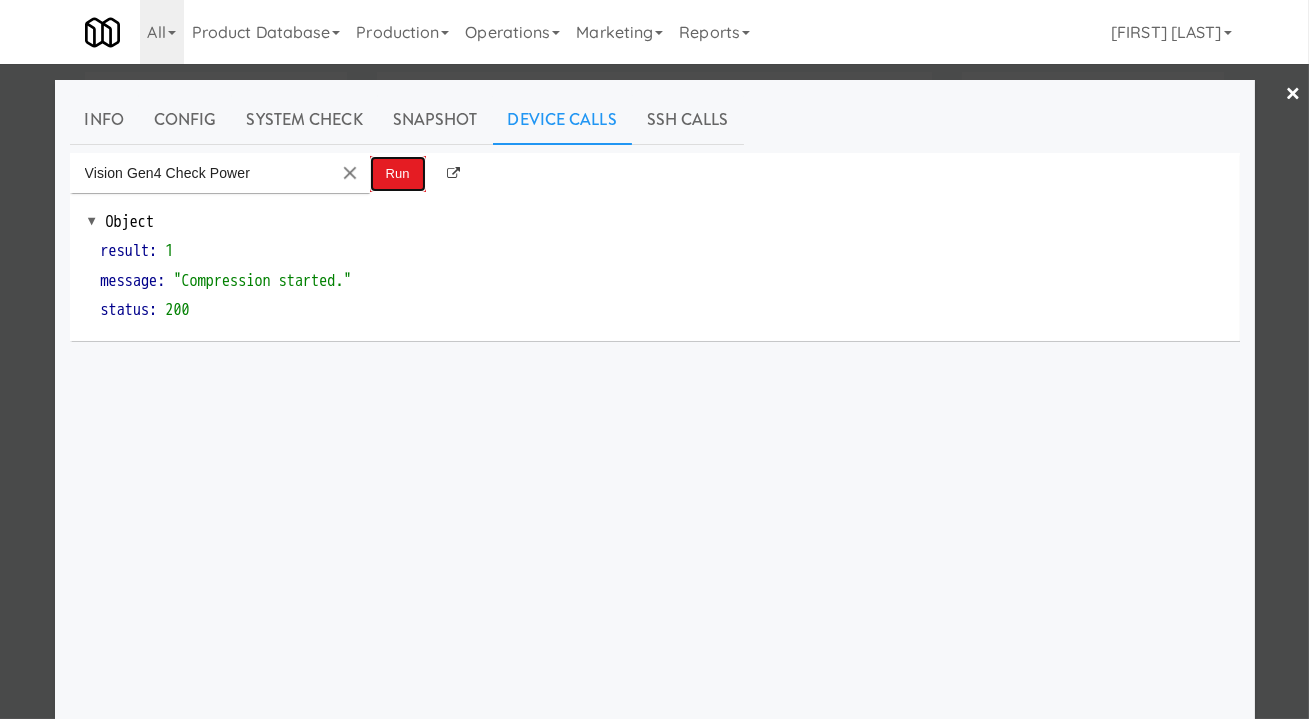 click on "Run" at bounding box center (398, 174) 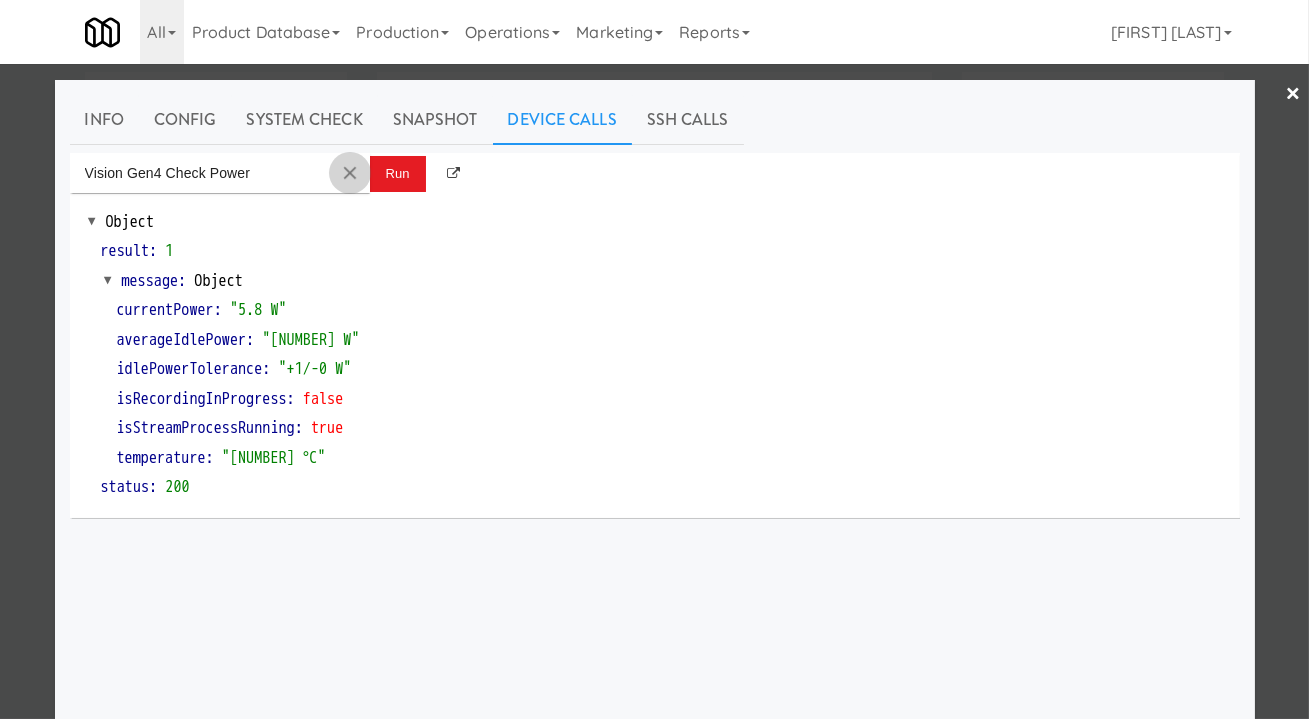 click at bounding box center [350, 173] 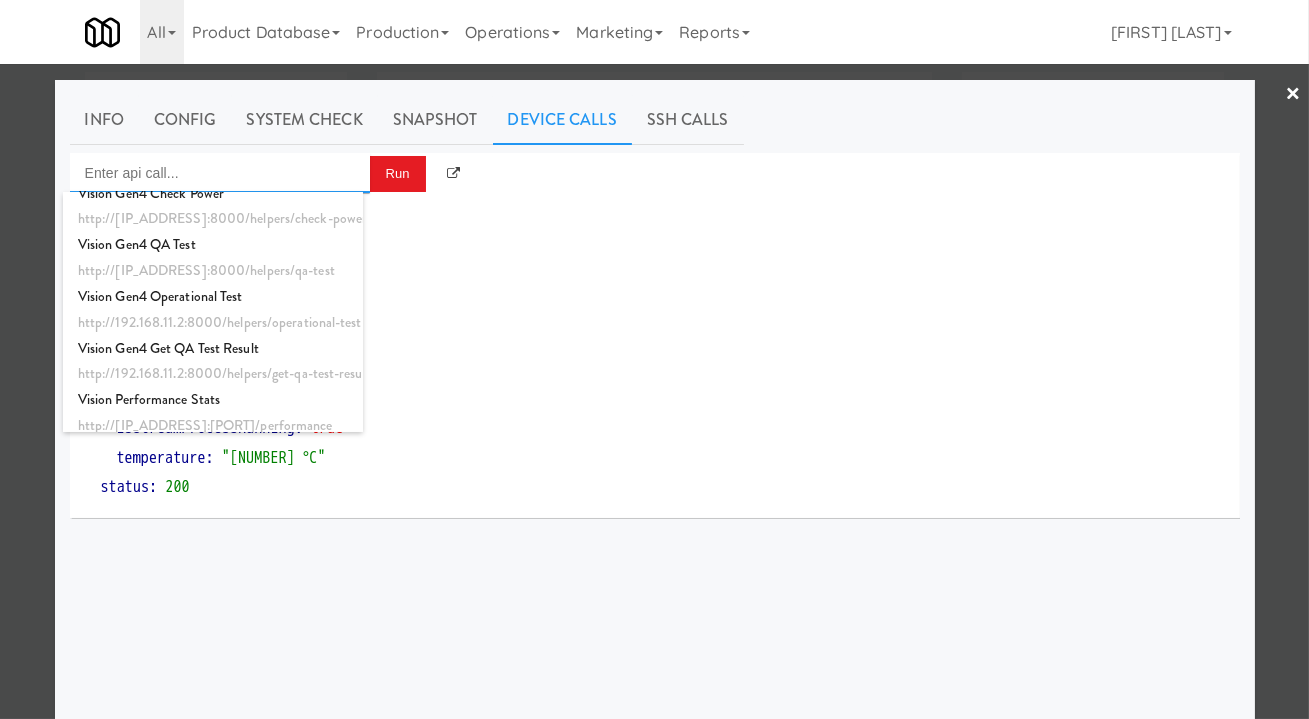 scroll, scrollTop: 635, scrollLeft: 0, axis: vertical 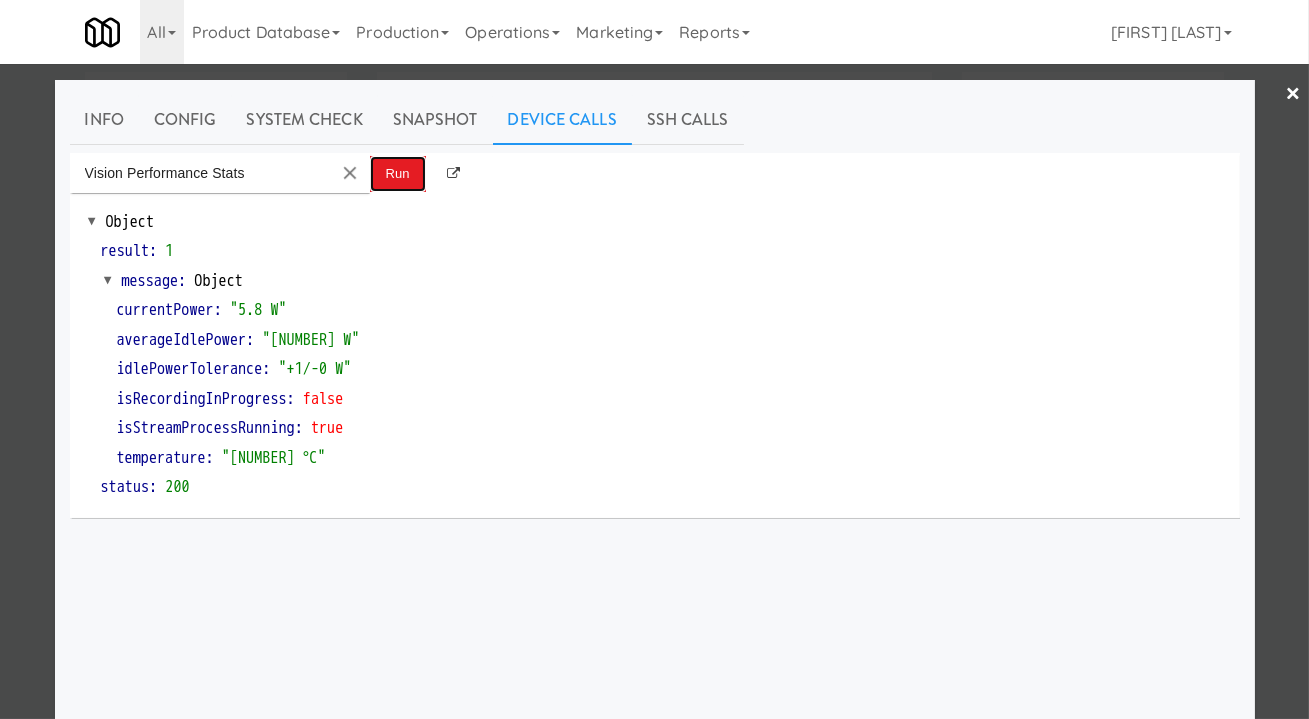 click on "Run" at bounding box center (398, 174) 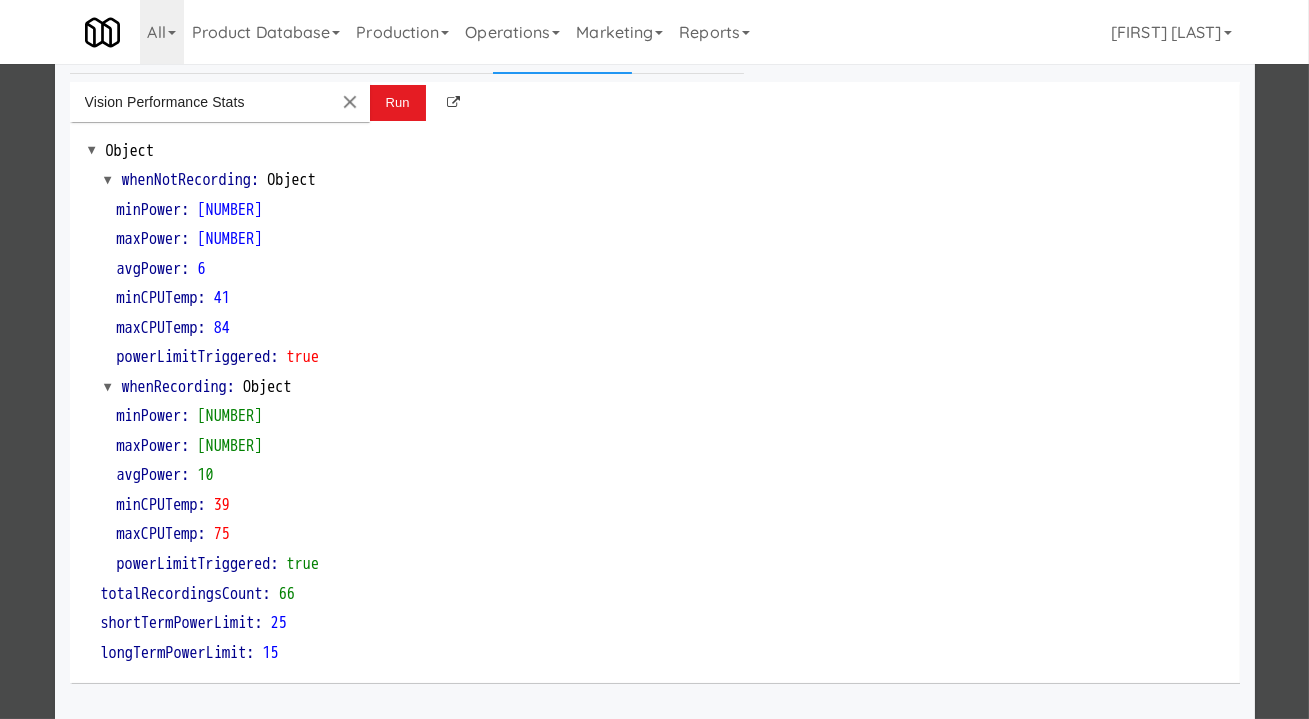 scroll, scrollTop: 0, scrollLeft: 0, axis: both 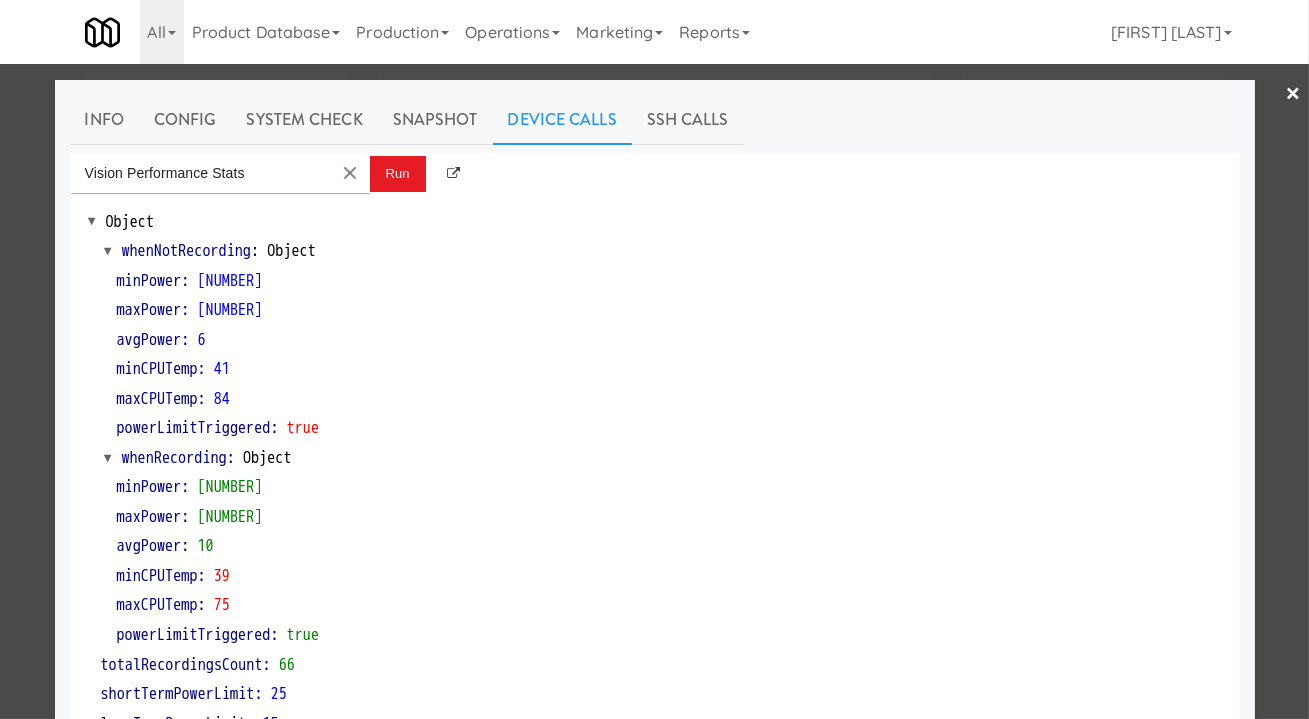 click on "System Check" at bounding box center [305, 120] 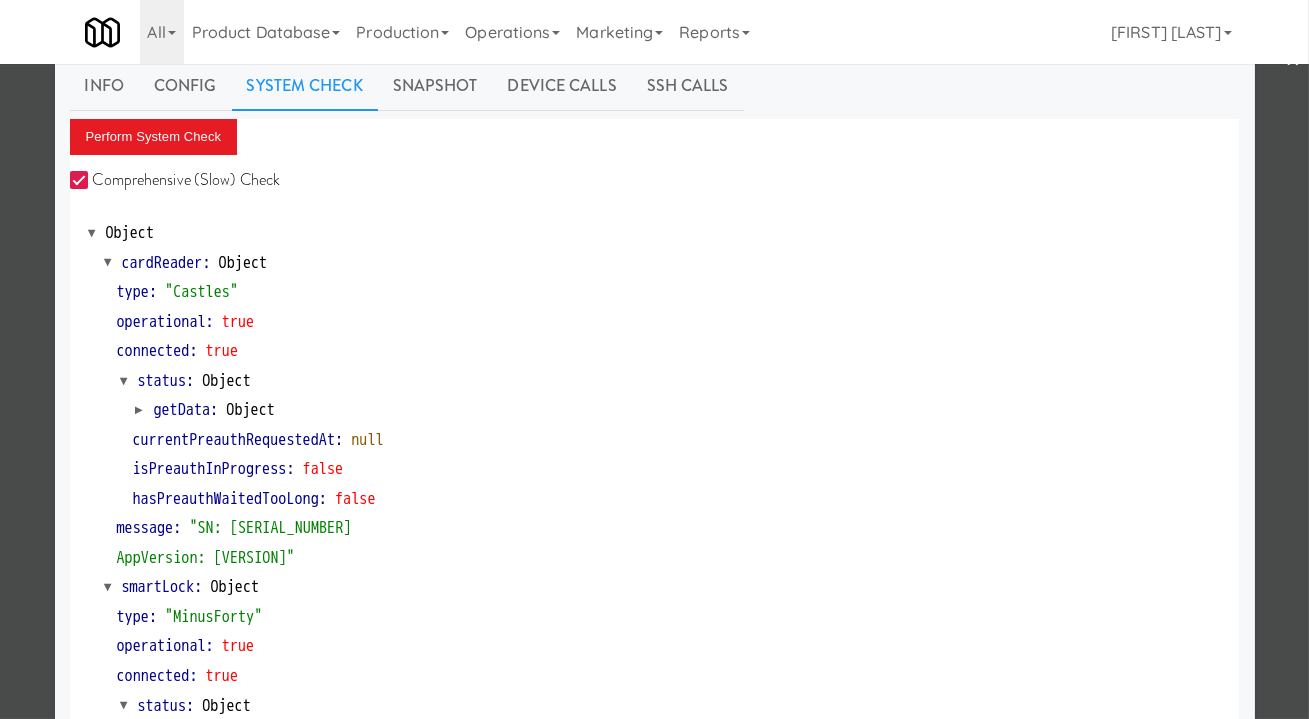 scroll, scrollTop: 0, scrollLeft: 0, axis: both 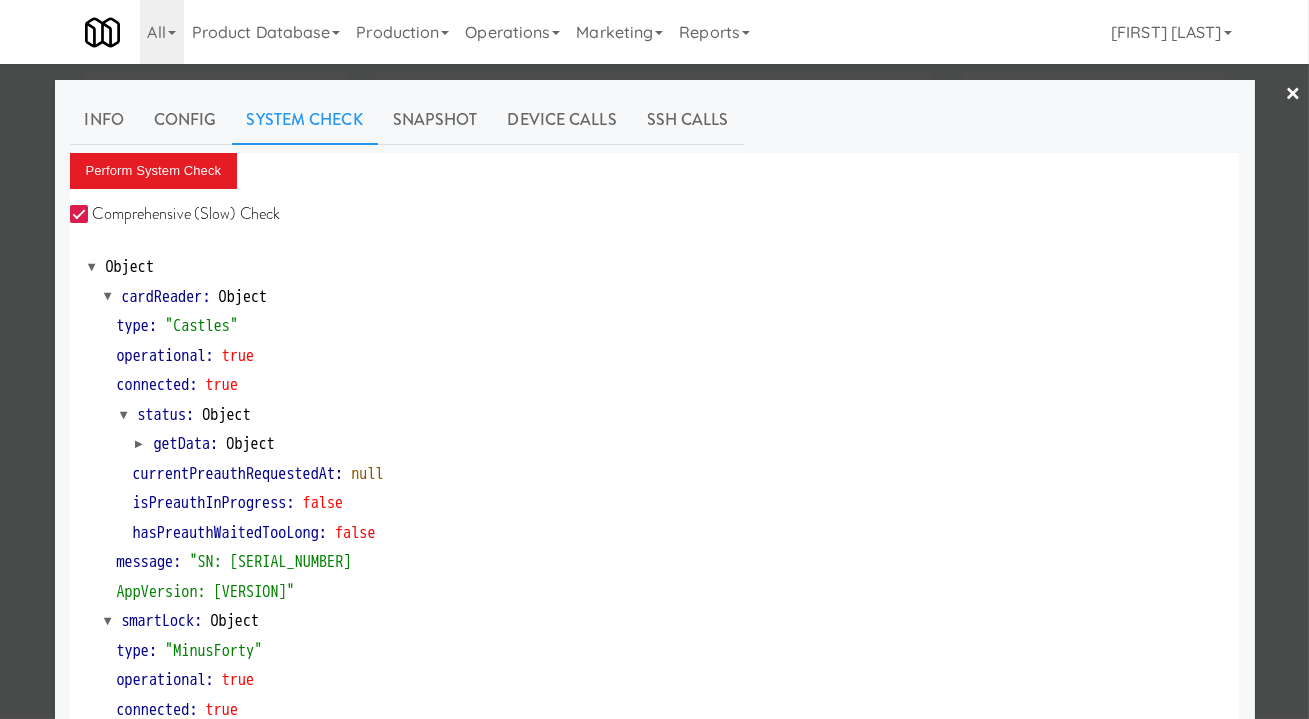 click at bounding box center (654, 359) 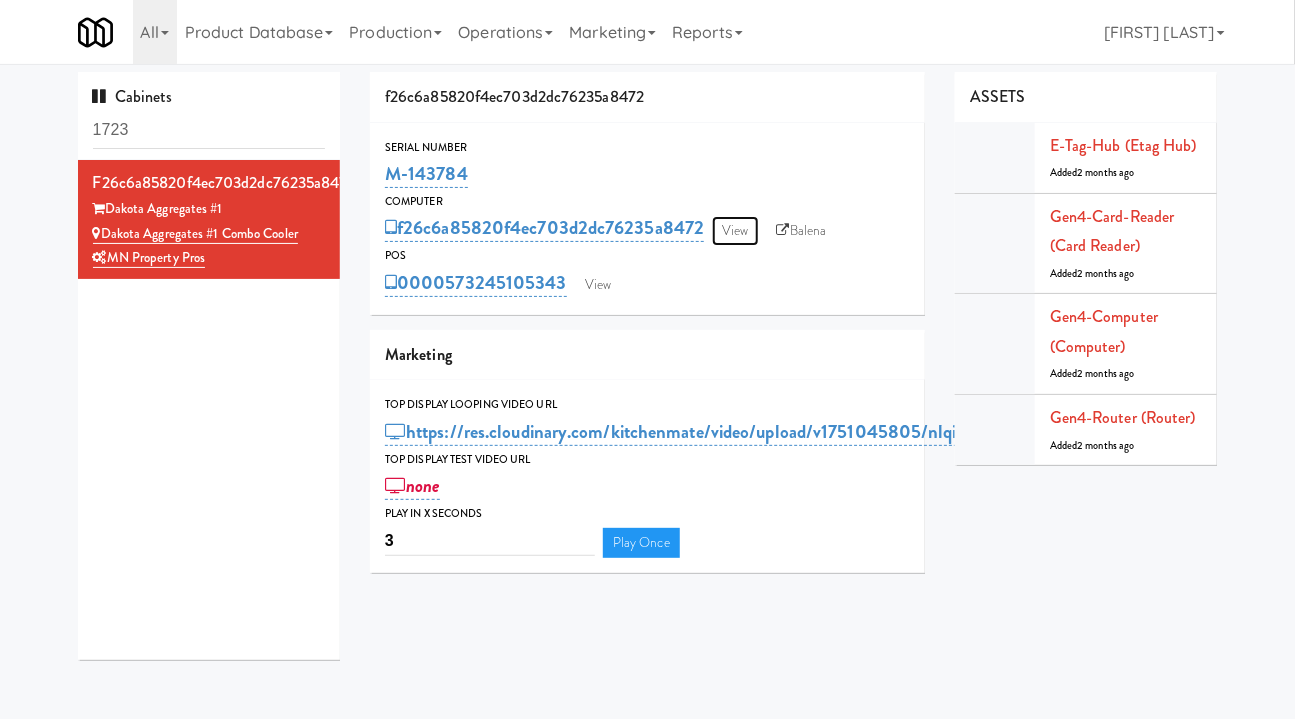 click on "View" at bounding box center (735, 231) 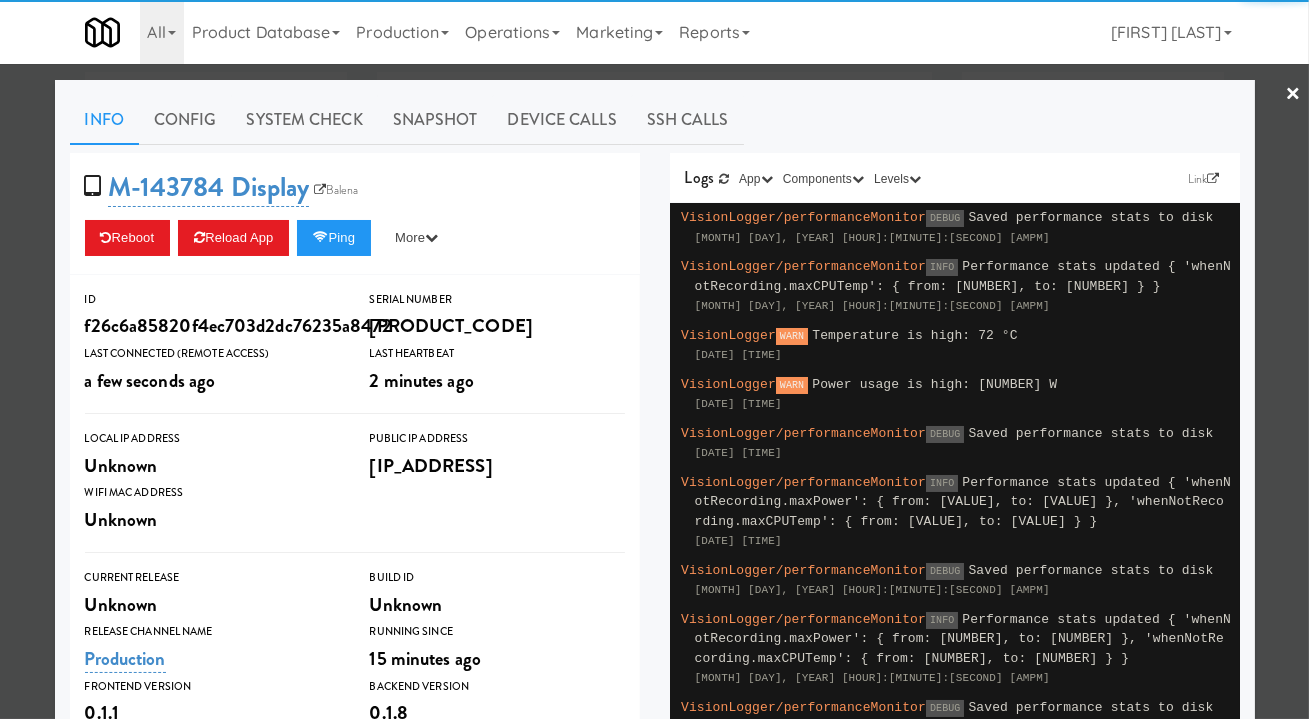 click on "System Check" at bounding box center [305, 120] 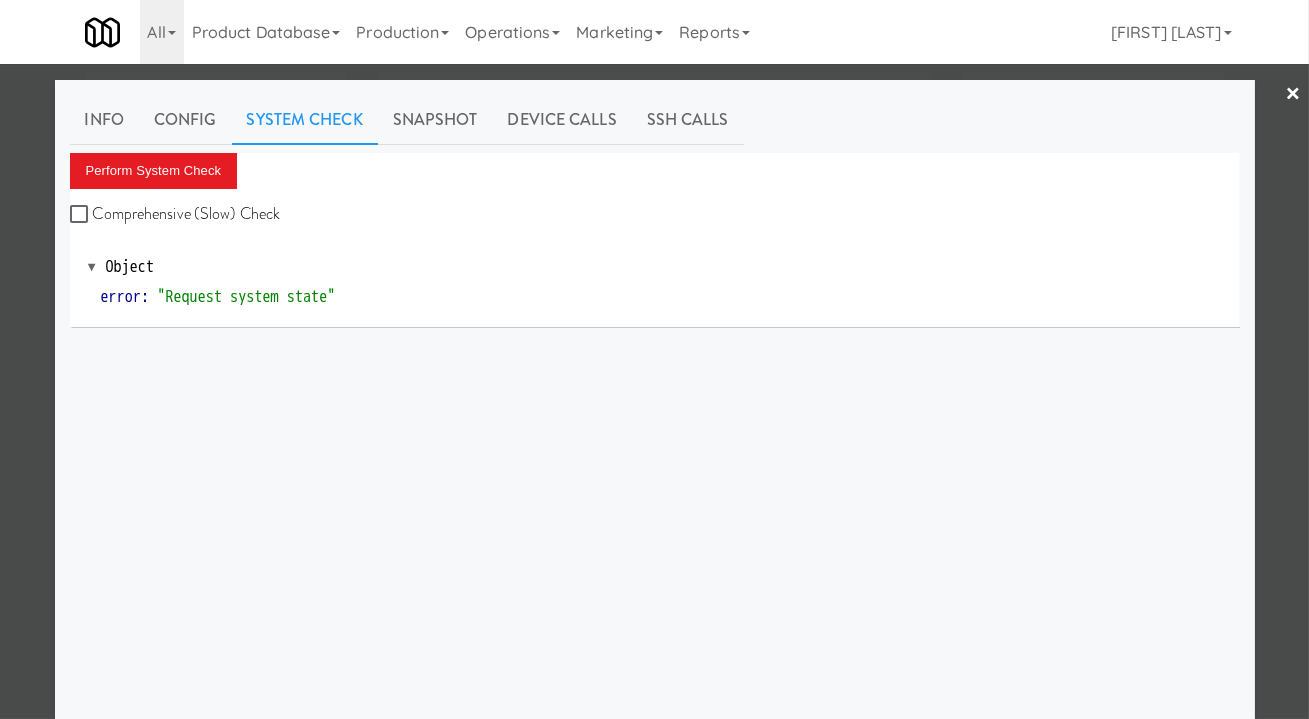 click on "Comprehensive (Slow) Check" at bounding box center (175, 214) 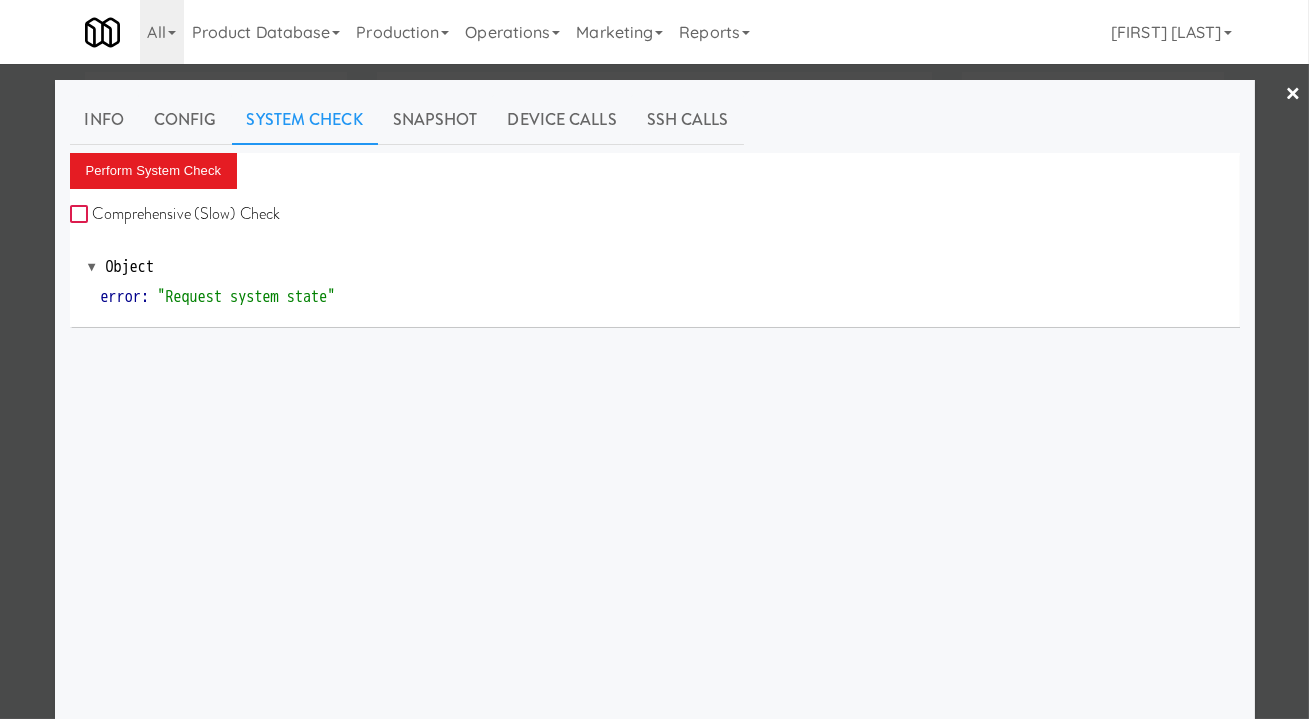 click on "Comprehensive (Slow) Check" at bounding box center (81, 215) 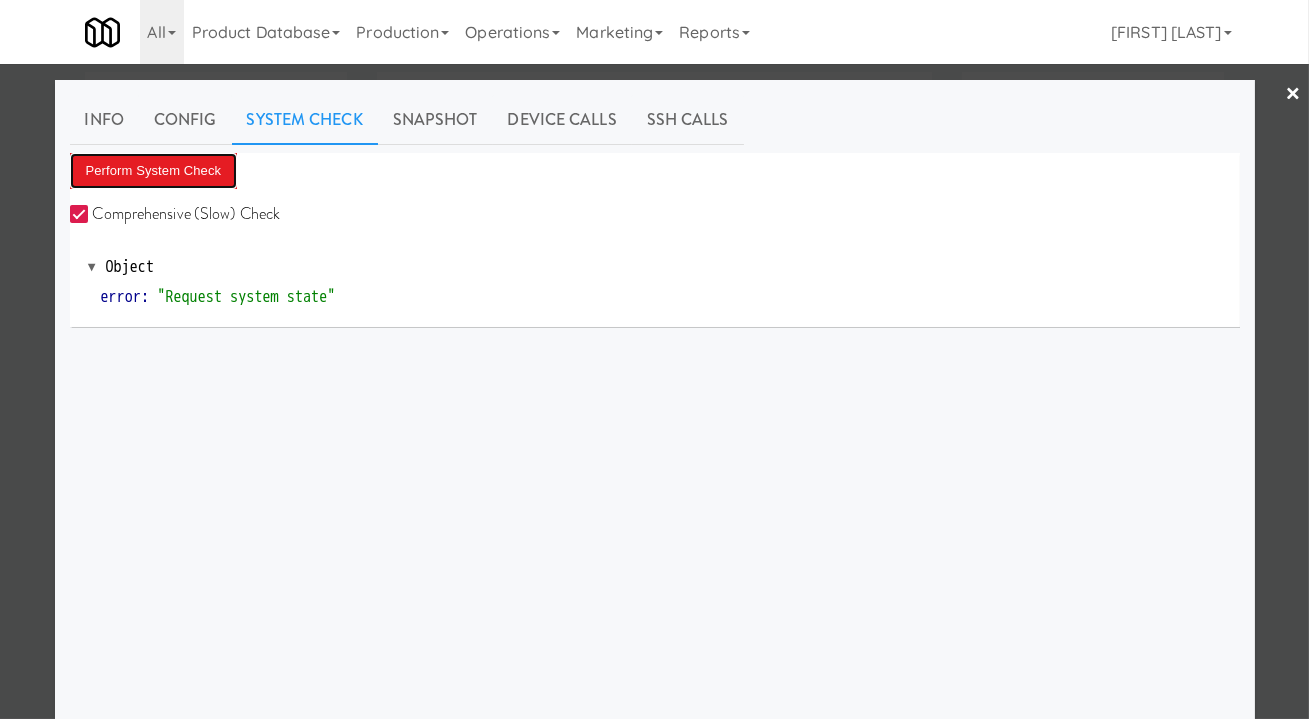 click on "Perform System Check" at bounding box center (154, 171) 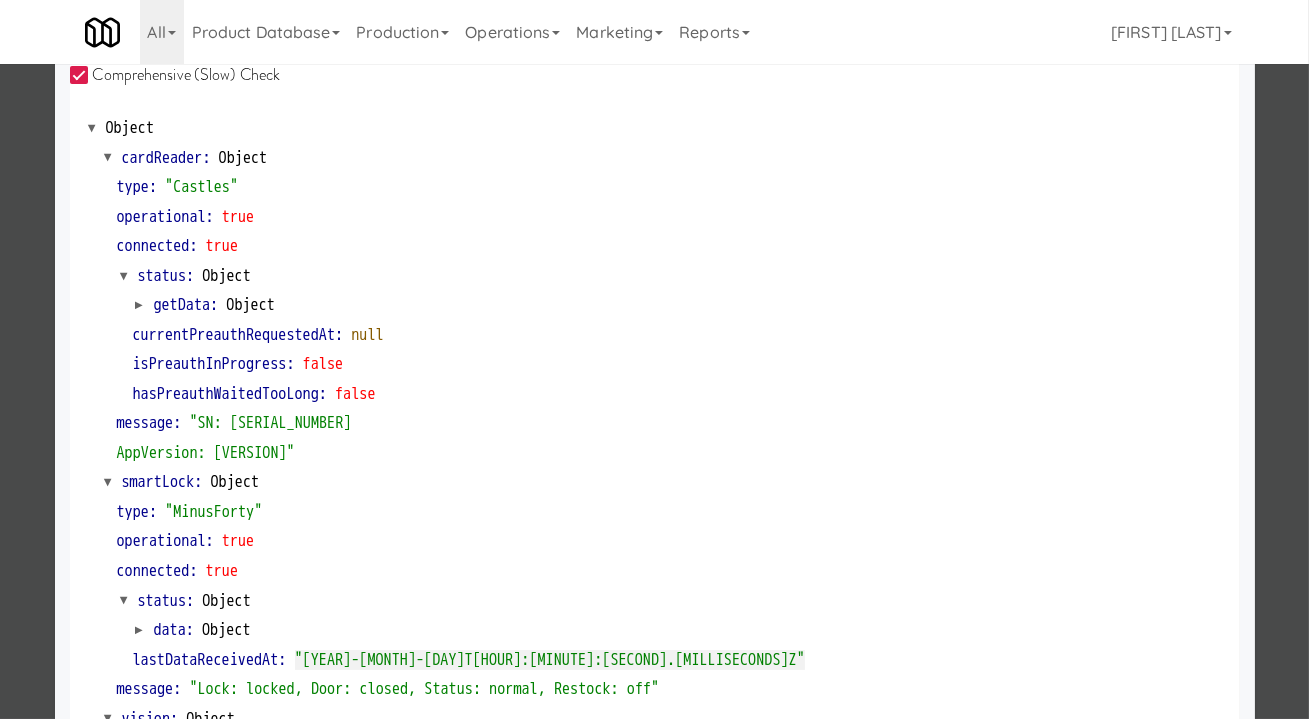 scroll, scrollTop: 0, scrollLeft: 0, axis: both 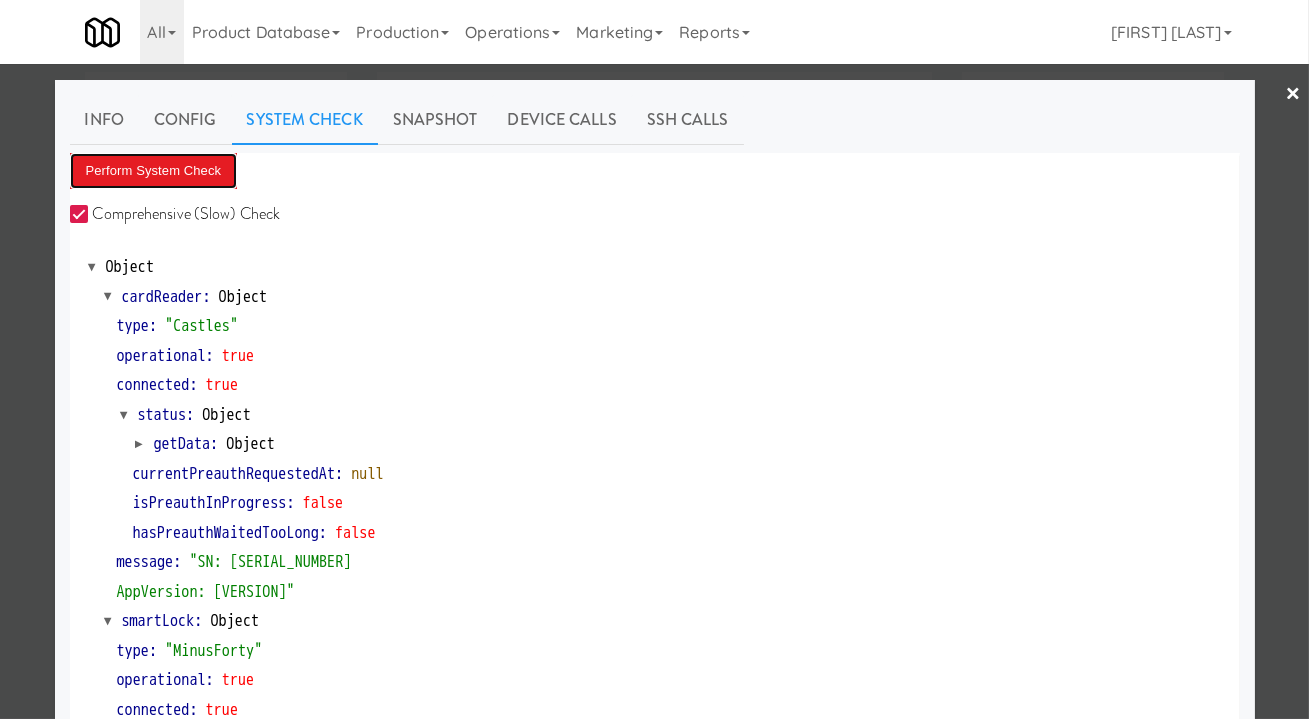 click on "Perform System Check" at bounding box center (154, 171) 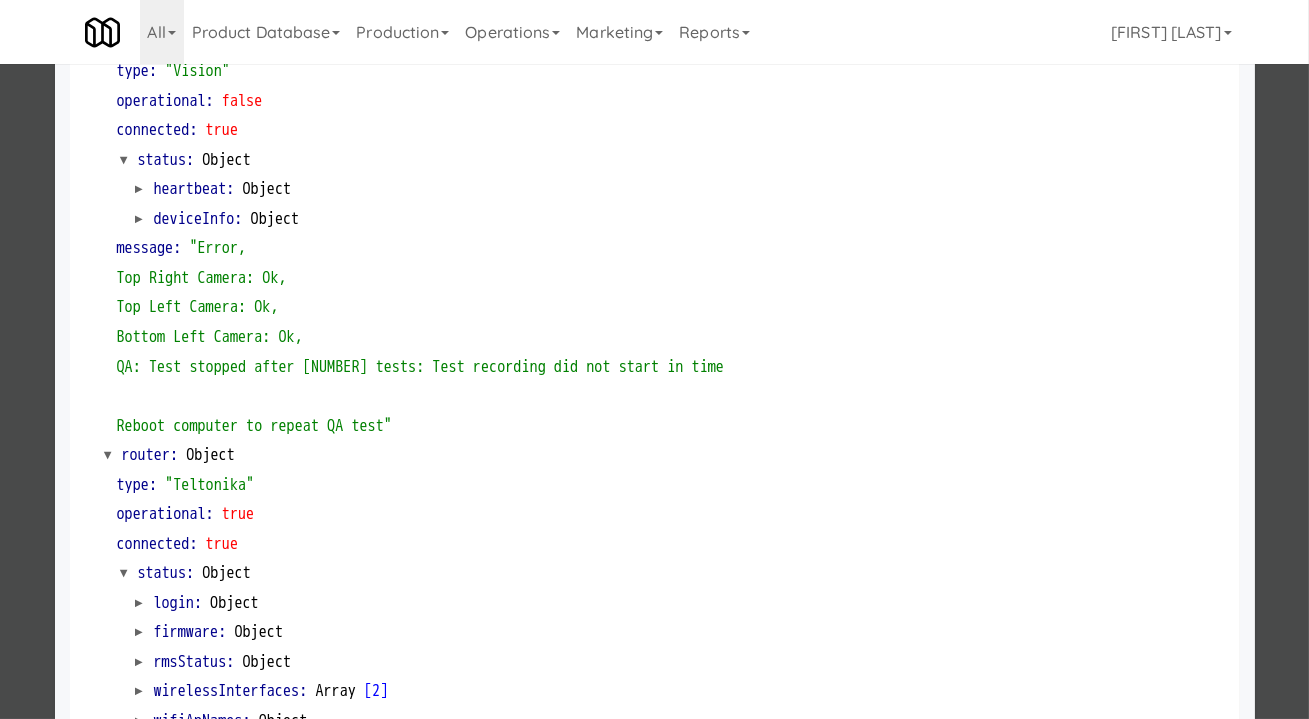 scroll, scrollTop: 817, scrollLeft: 0, axis: vertical 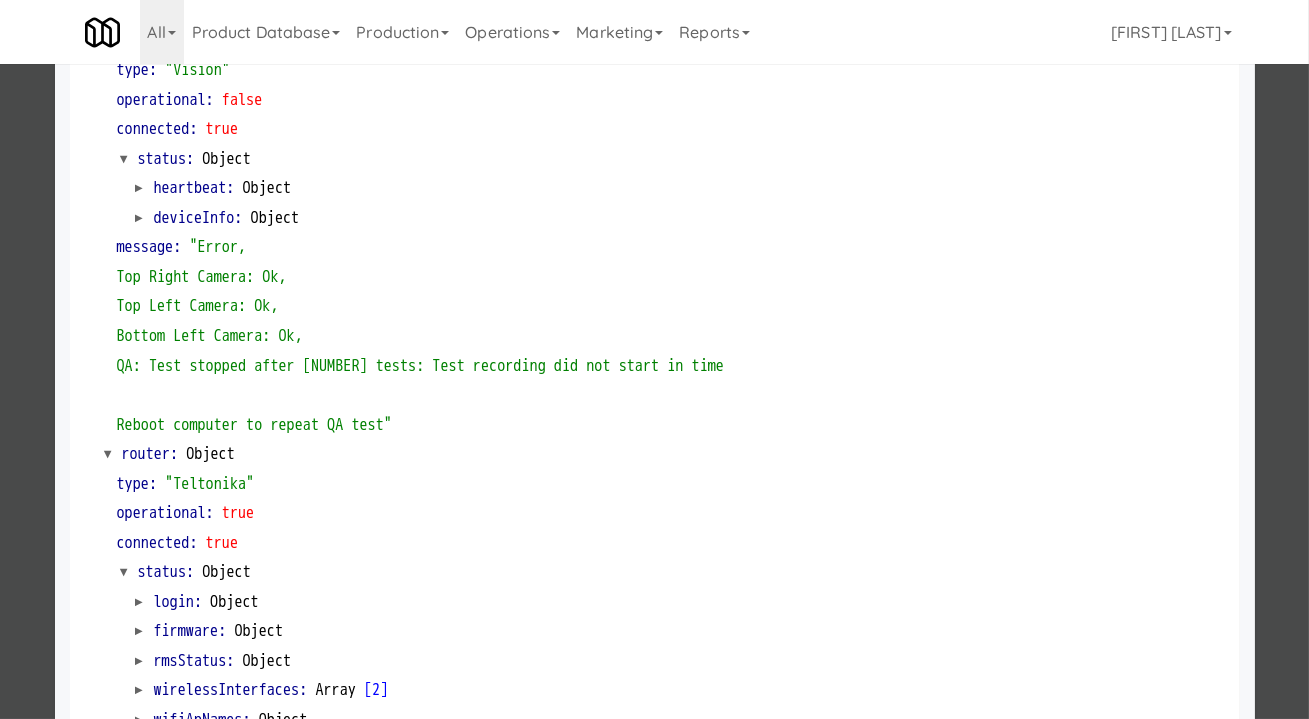 click at bounding box center [654, 359] 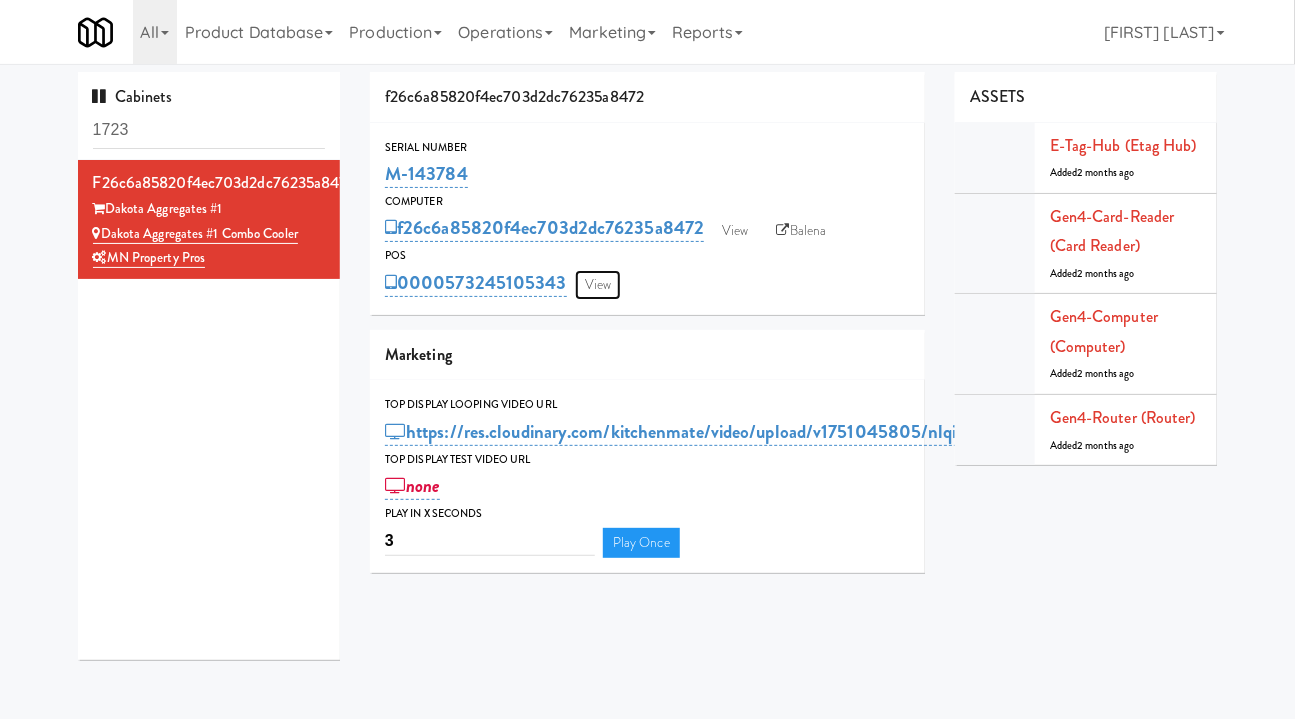 click on "View" at bounding box center (598, 285) 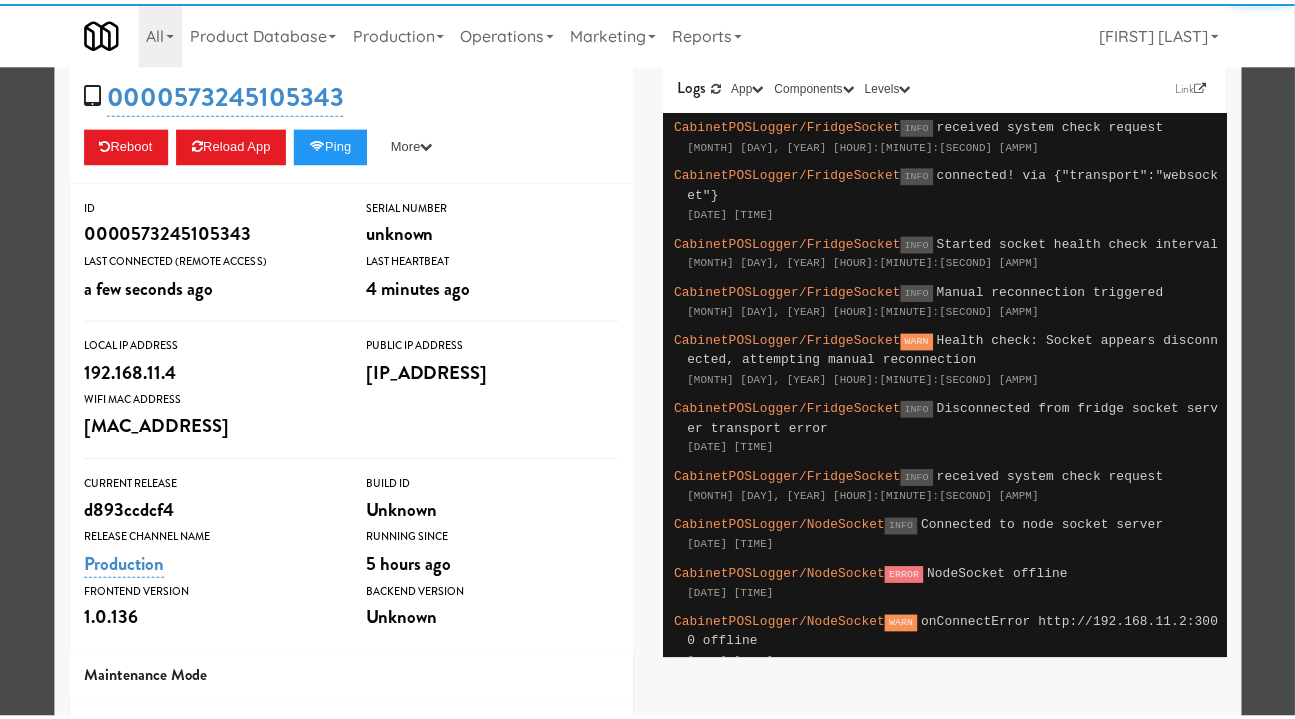 scroll, scrollTop: 369, scrollLeft: 0, axis: vertical 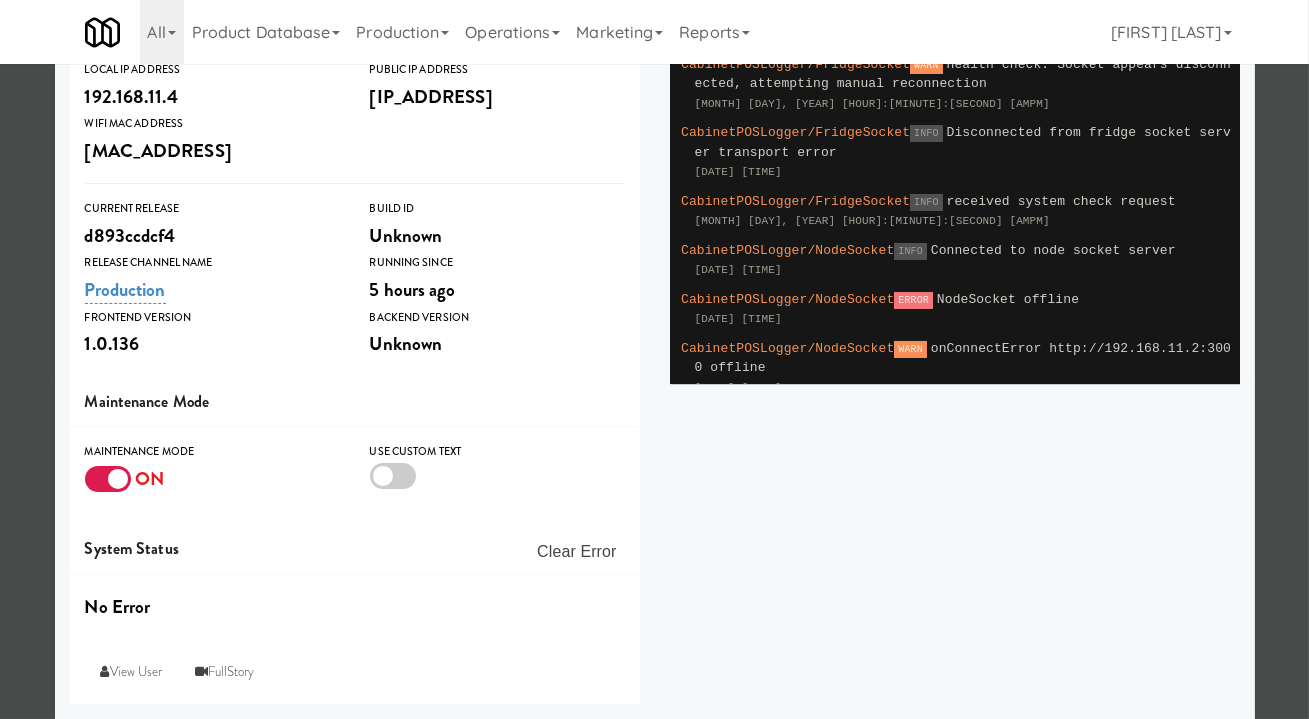 click at bounding box center (108, 479) 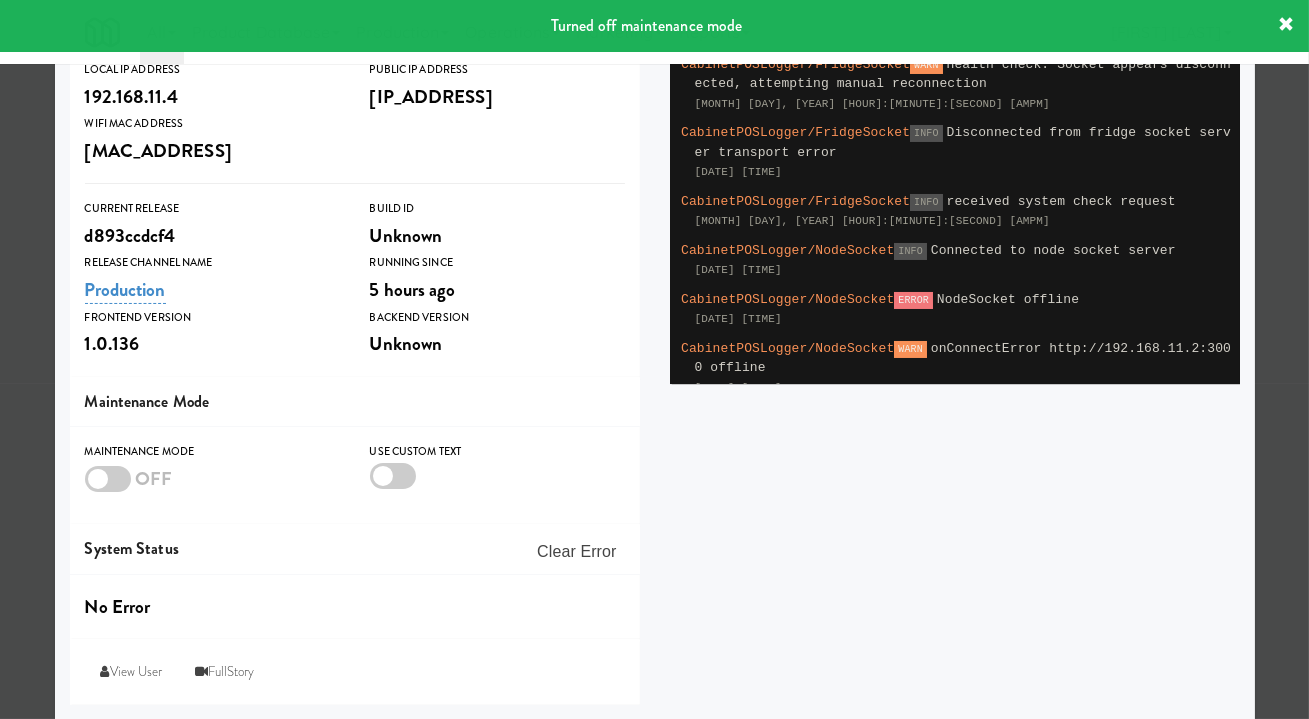 click at bounding box center (654, 359) 